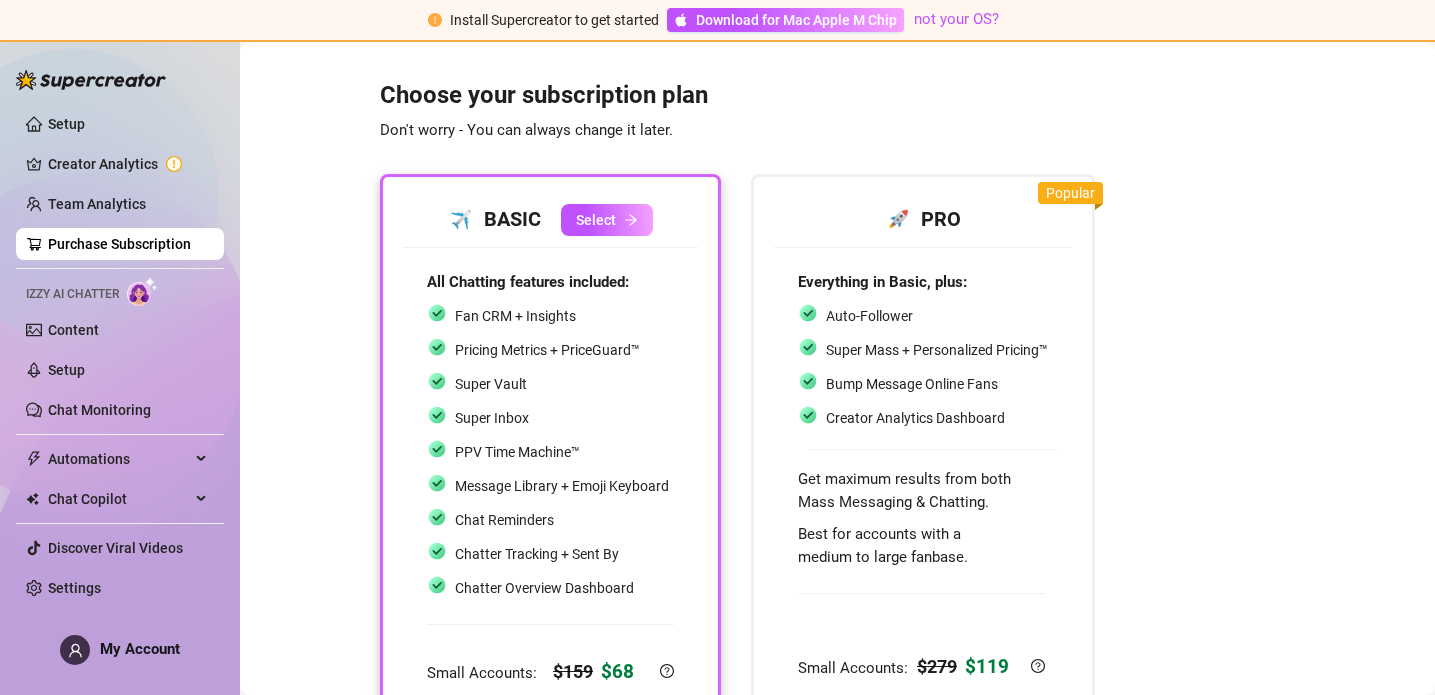 scroll, scrollTop: 0, scrollLeft: 0, axis: both 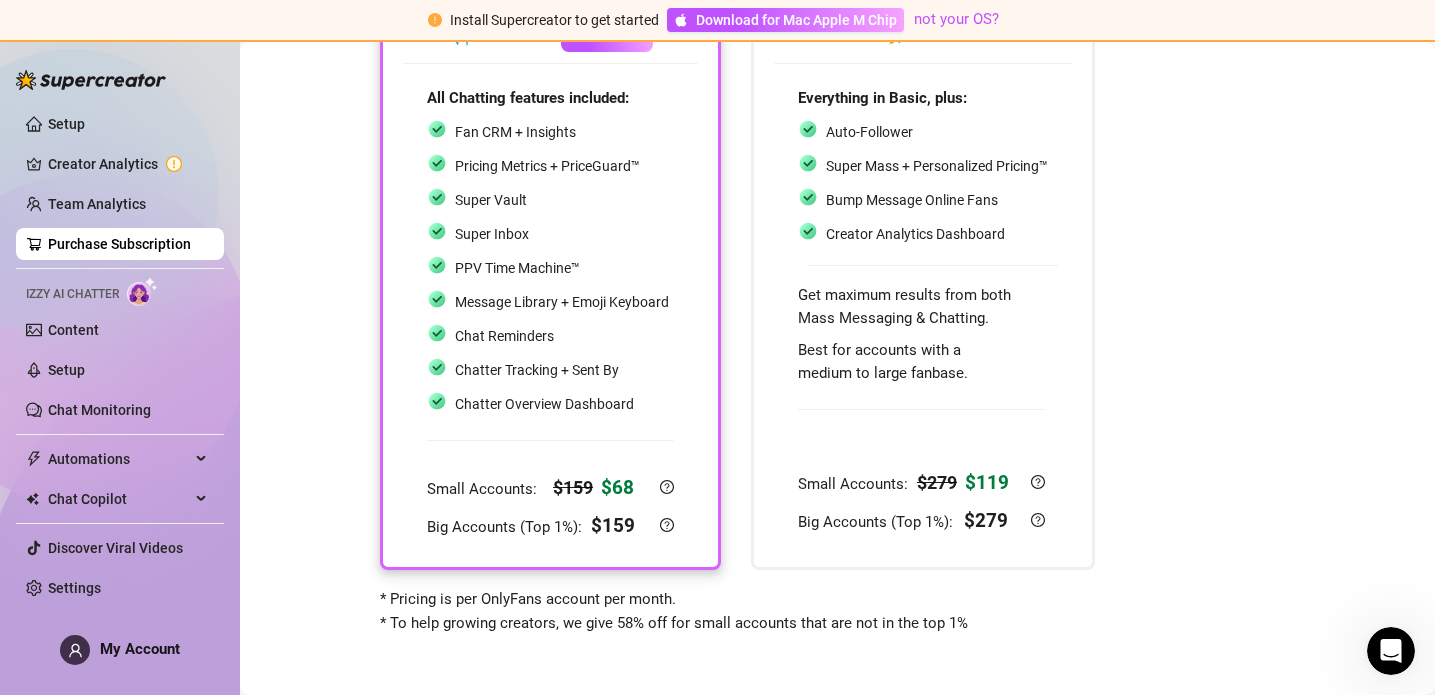 click on "PPV Time Machine™" at bounding box center (517, 268) 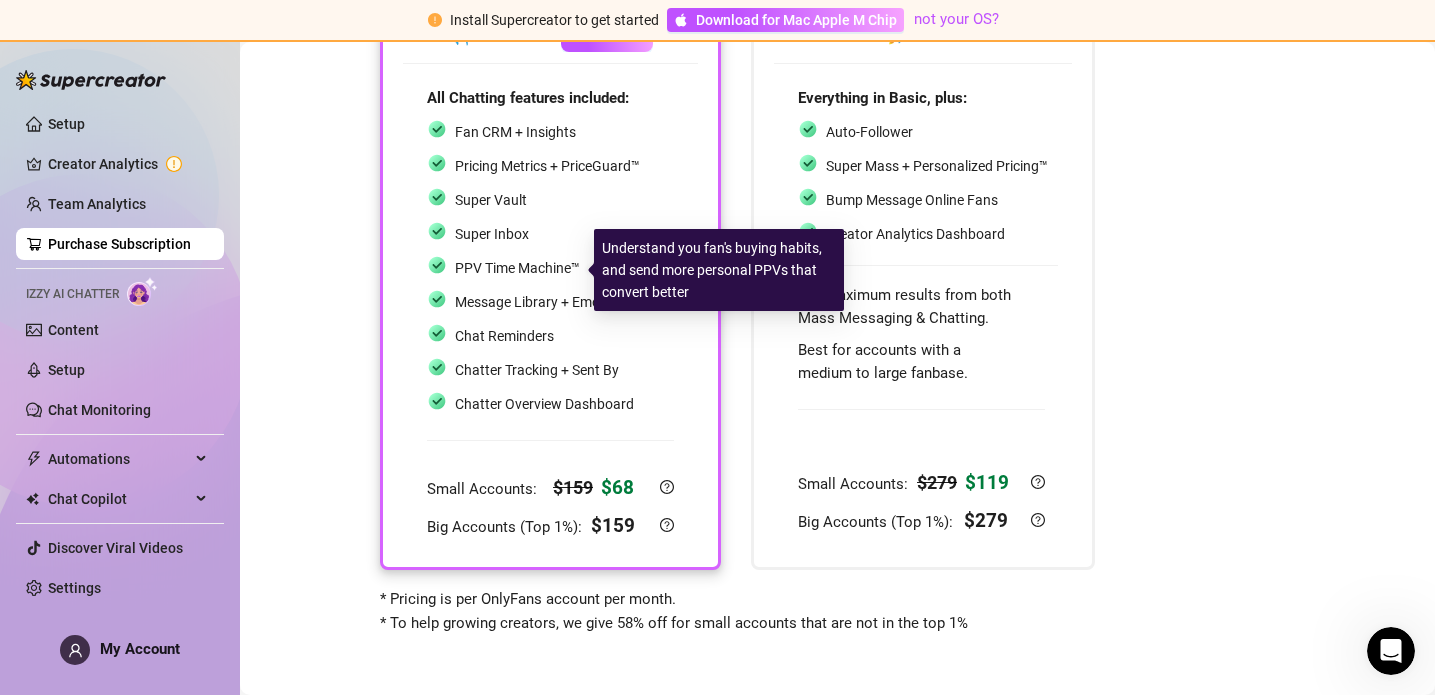 click on "PPV Time Machine™" at bounding box center [517, 268] 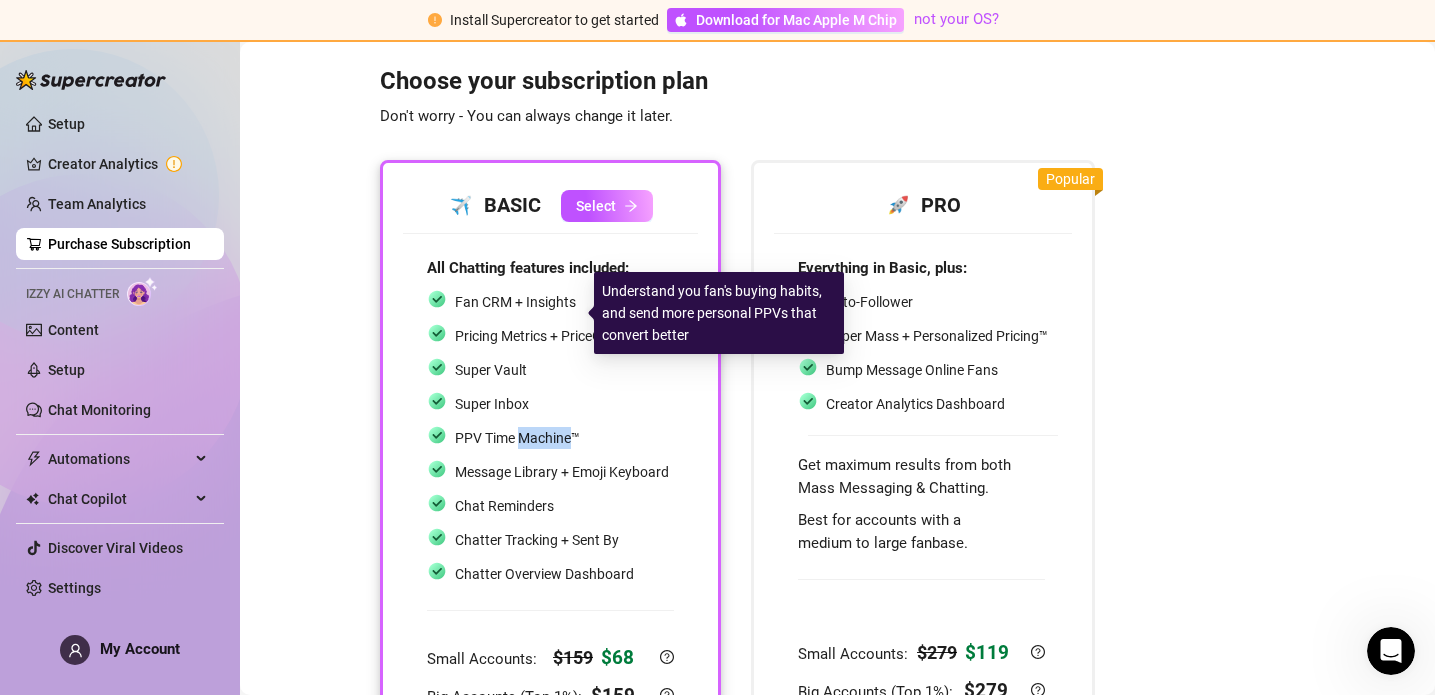 scroll, scrollTop: 0, scrollLeft: 0, axis: both 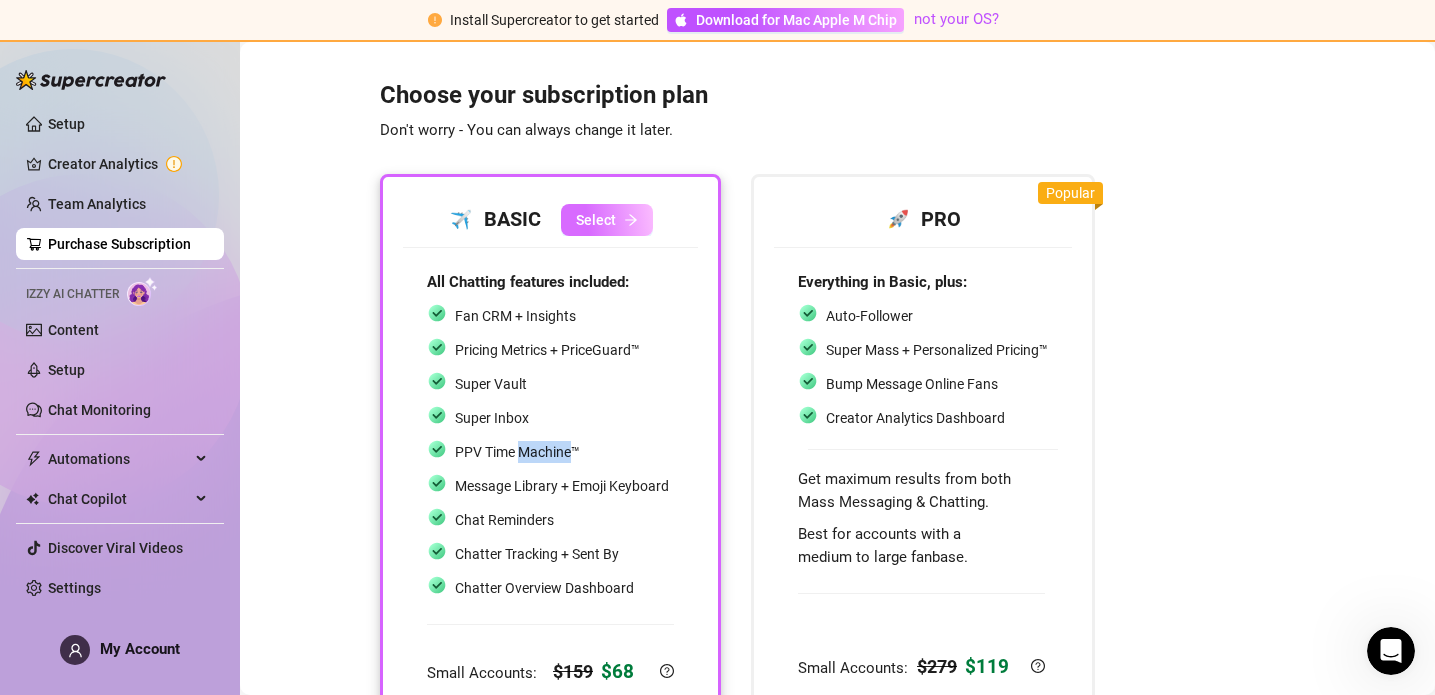 click on "Select" at bounding box center [596, 220] 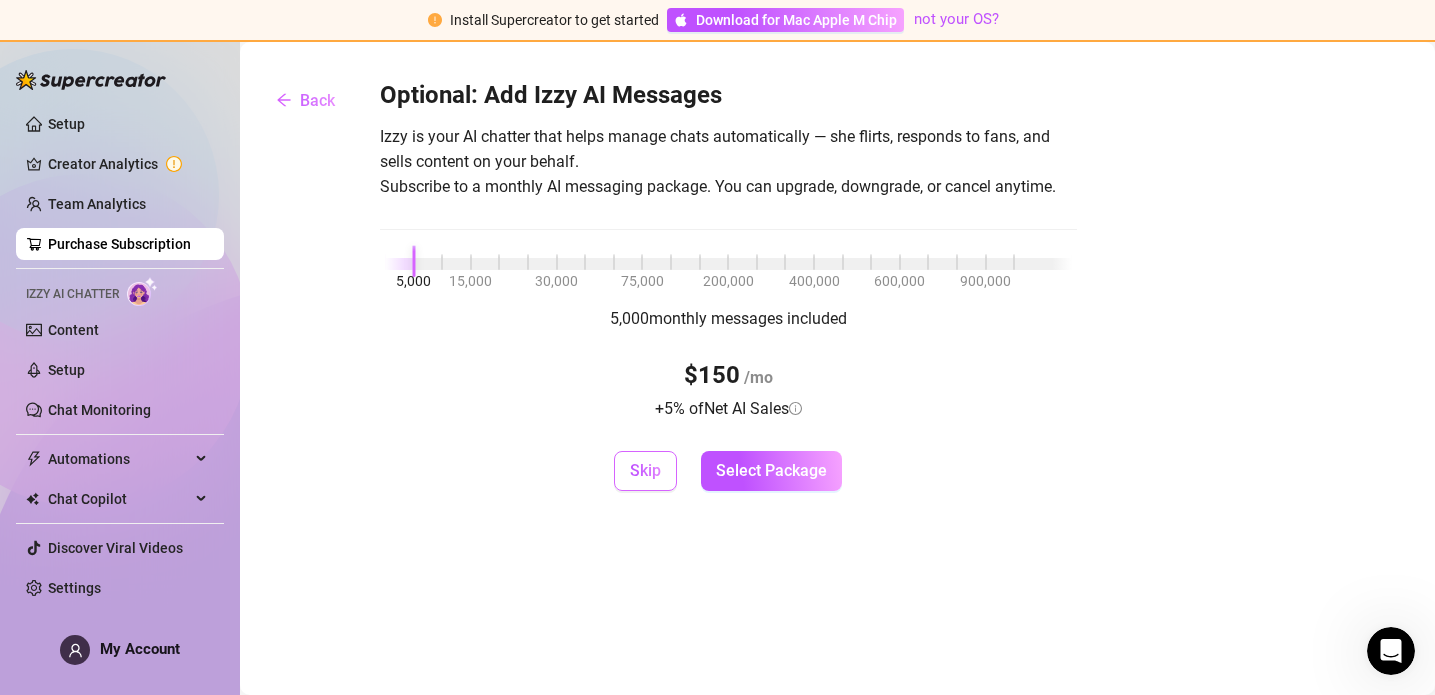 click on "Skip" at bounding box center (645, 471) 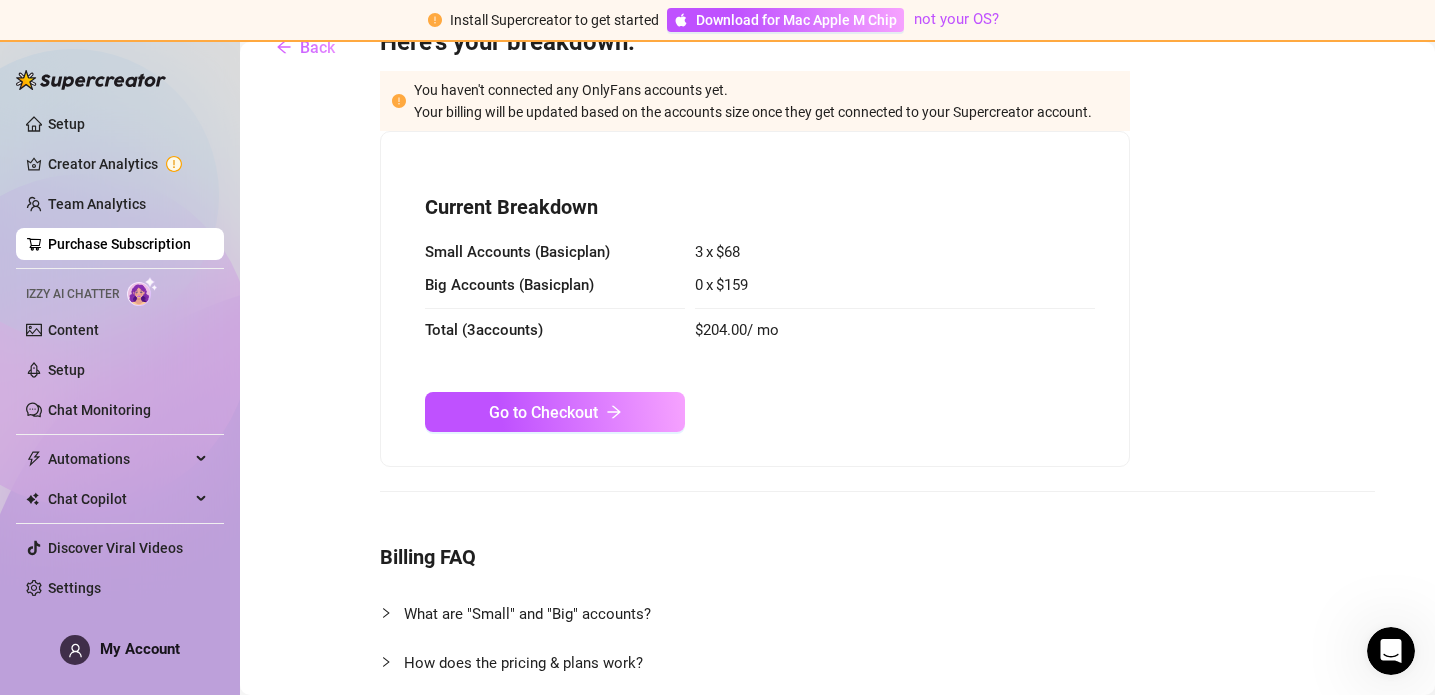 scroll, scrollTop: 0, scrollLeft: 0, axis: both 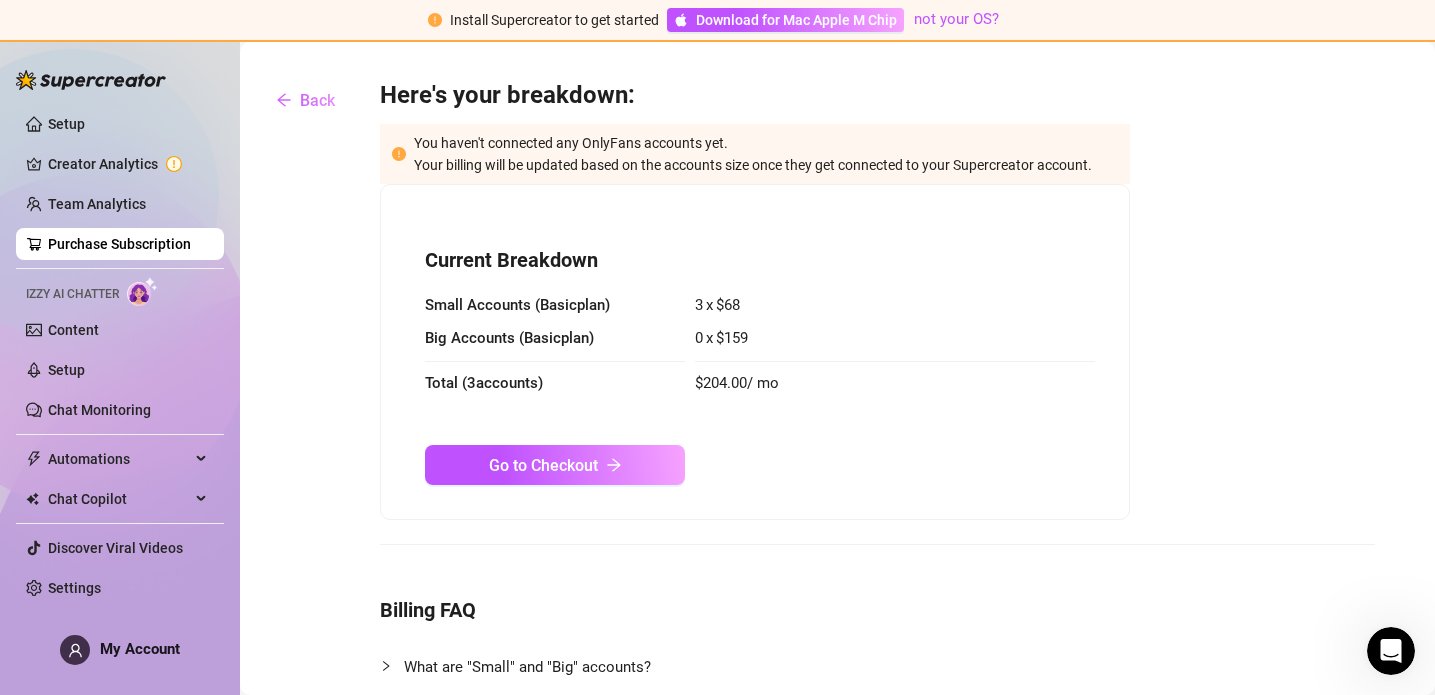 click on "Setup Creator Analytics   Team Analytics Purchase Subscription Izzy AI Chatter Content Setup Chat Monitoring Automations Chat Copilot Discover Viral Videos Settings Izzy AI Chatter My Account" at bounding box center (120, 358) 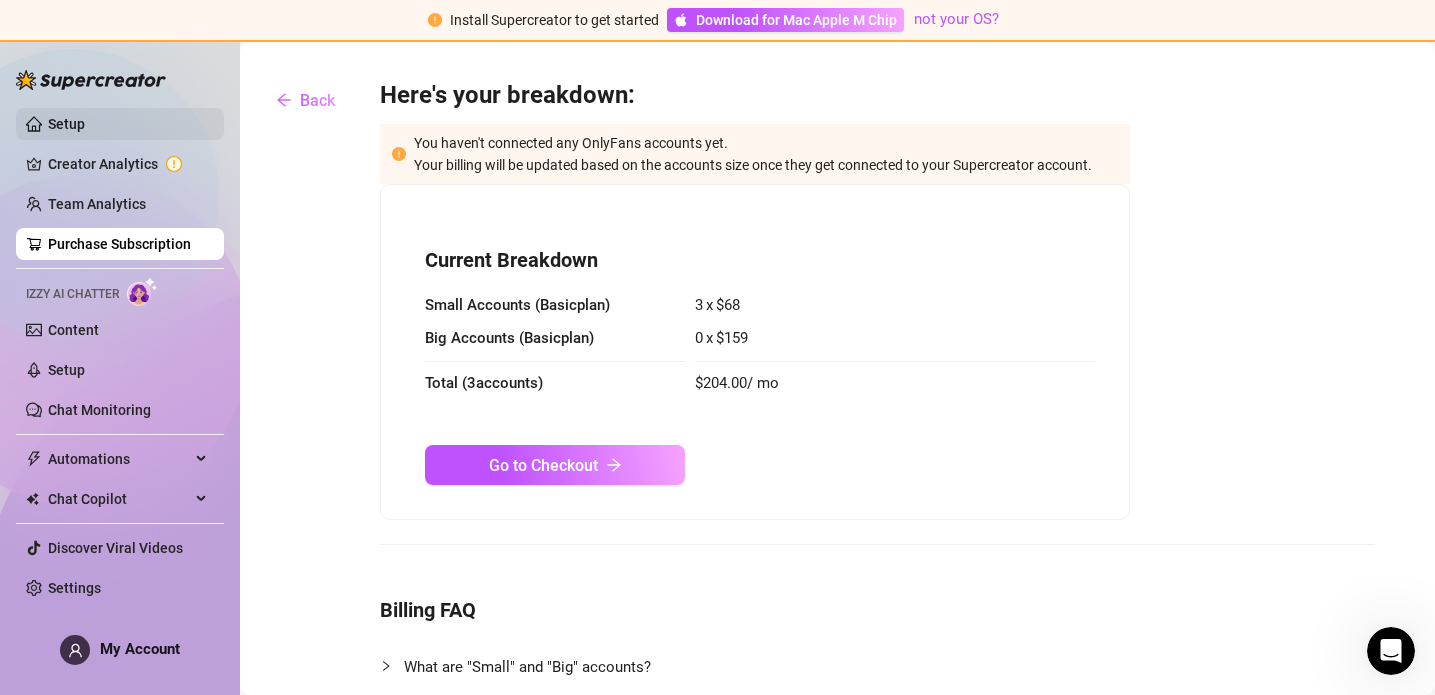 click on "Setup" at bounding box center (66, 124) 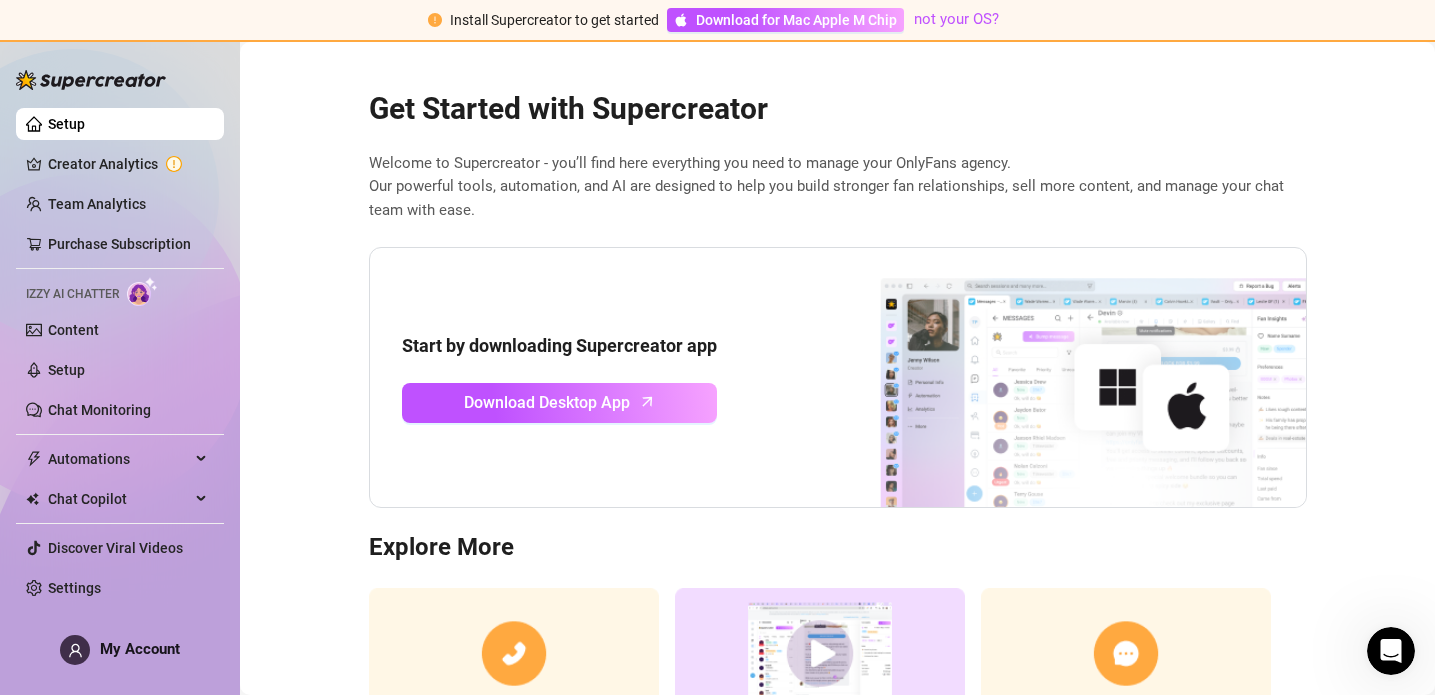 scroll, scrollTop: 0, scrollLeft: 0, axis: both 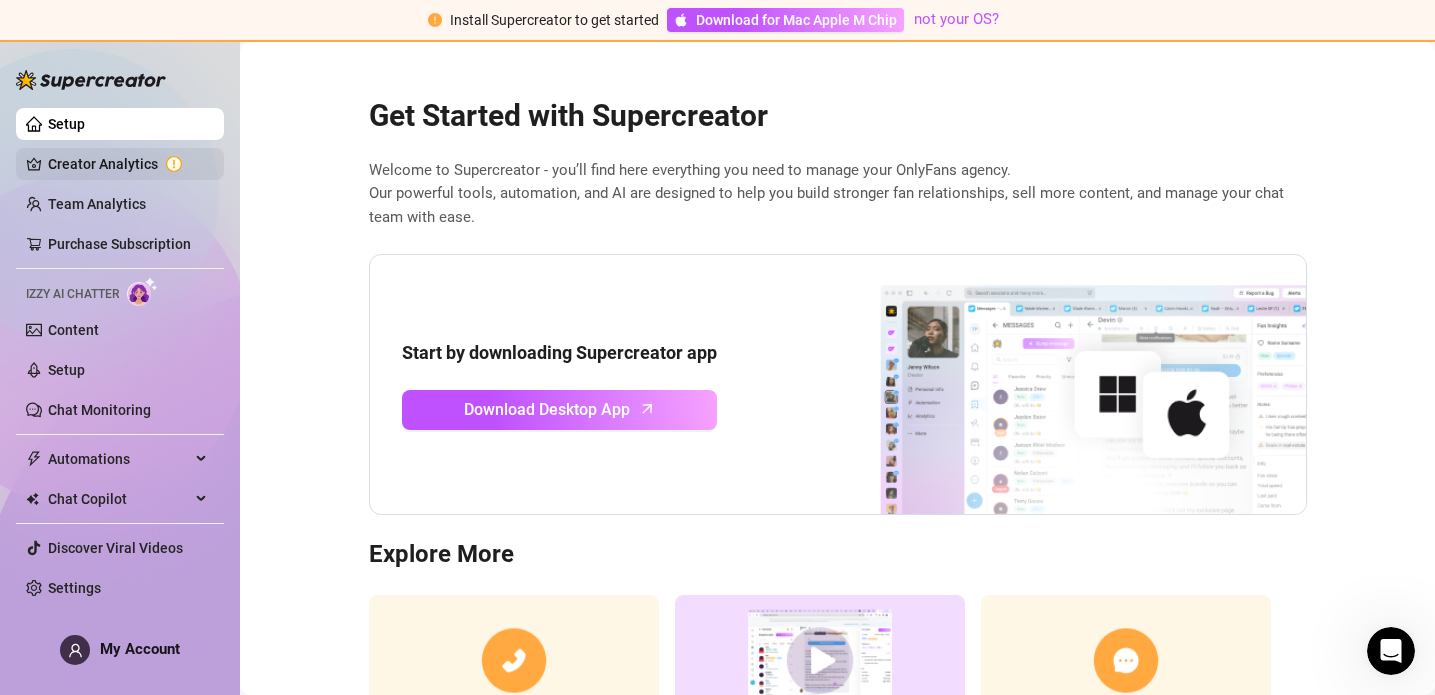 click on "Creator Analytics" at bounding box center (128, 164) 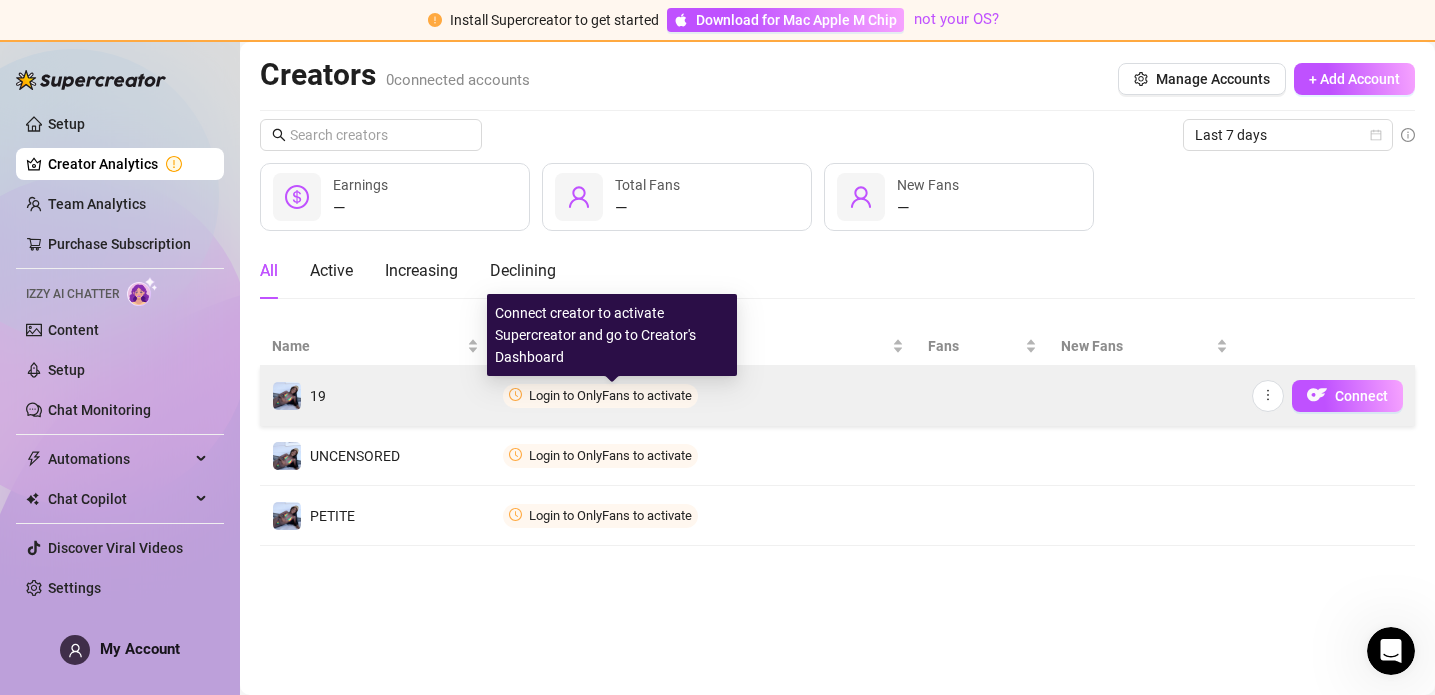 click on "Login to OnlyFans to activate" at bounding box center [610, 395] 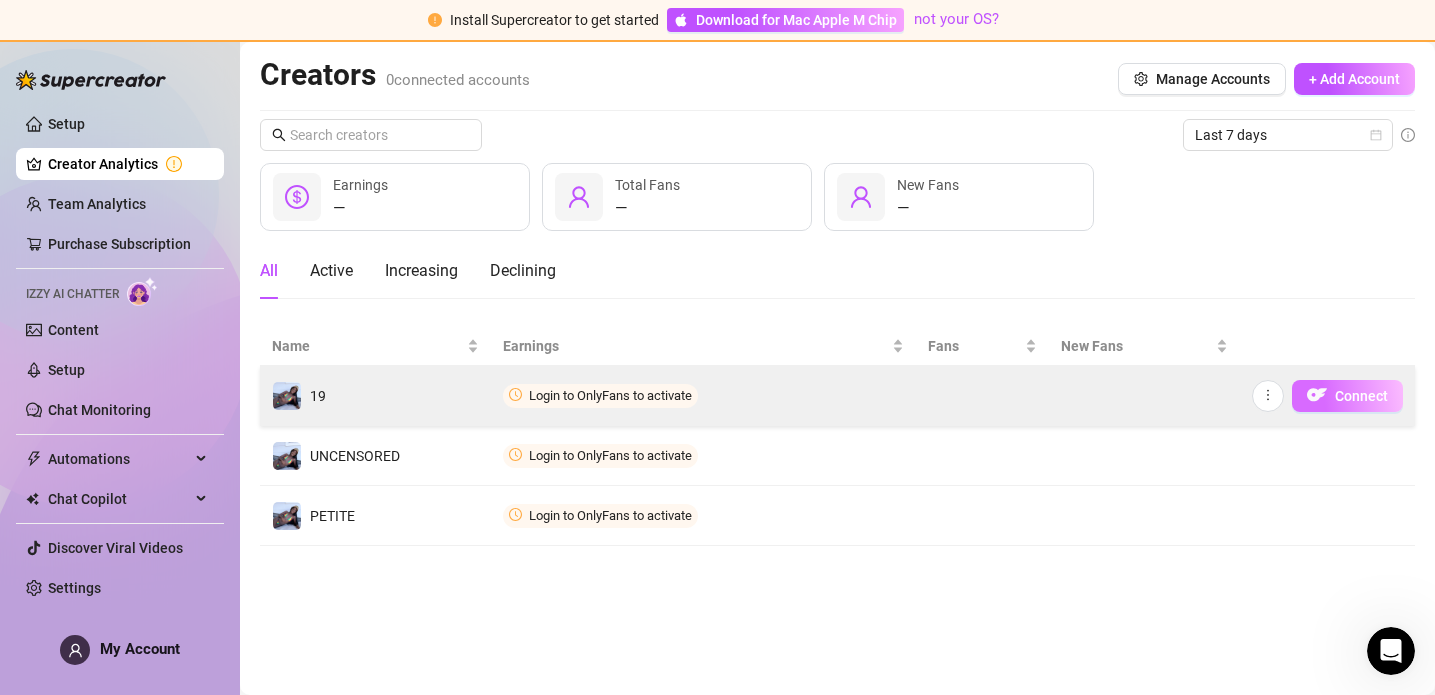 click on "Connect" at bounding box center [1361, 396] 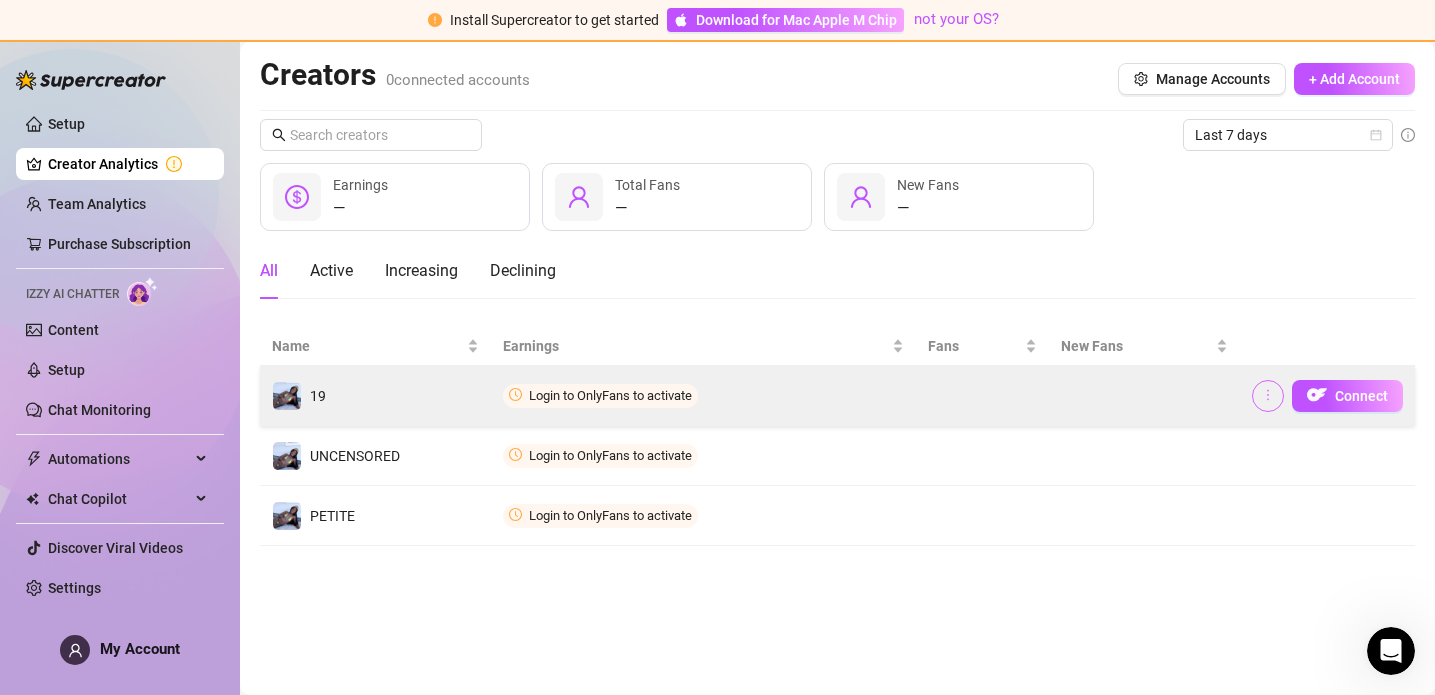 click 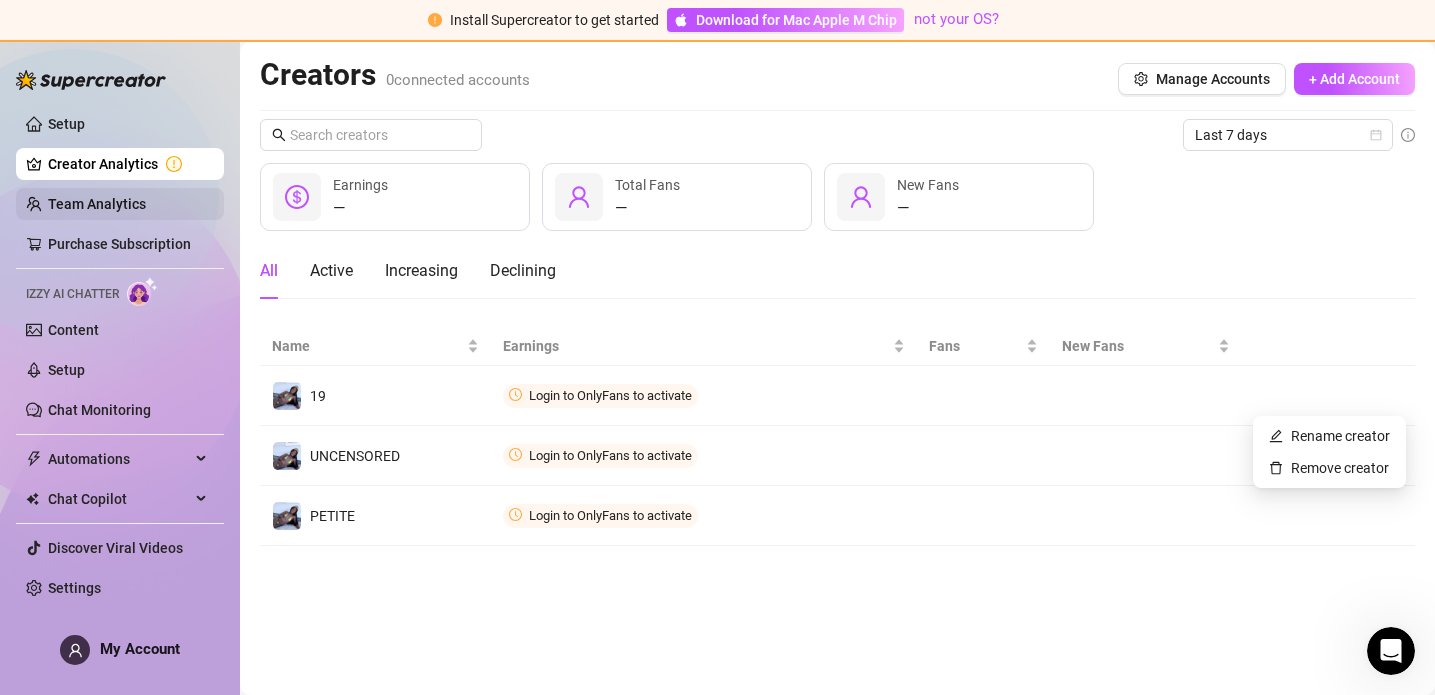 click on "Team Analytics" at bounding box center [97, 204] 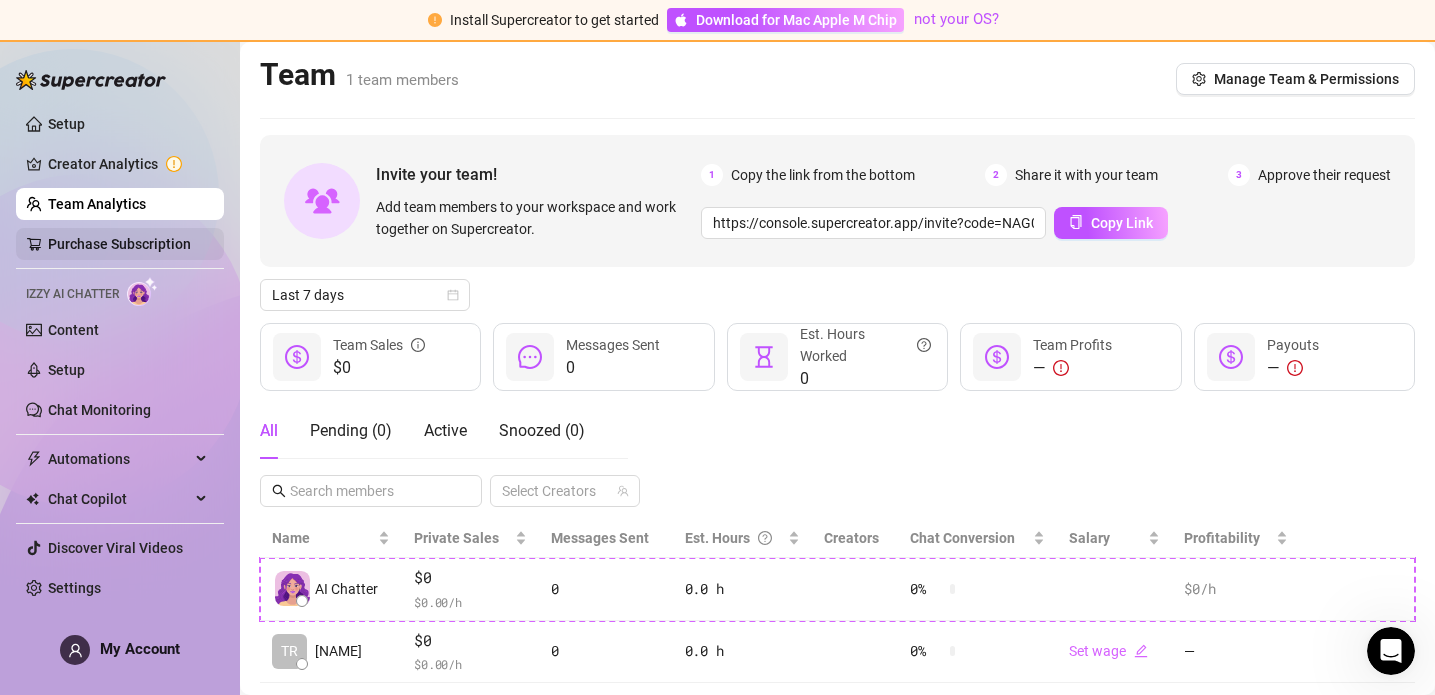 click on "Purchase Subscription" at bounding box center (119, 244) 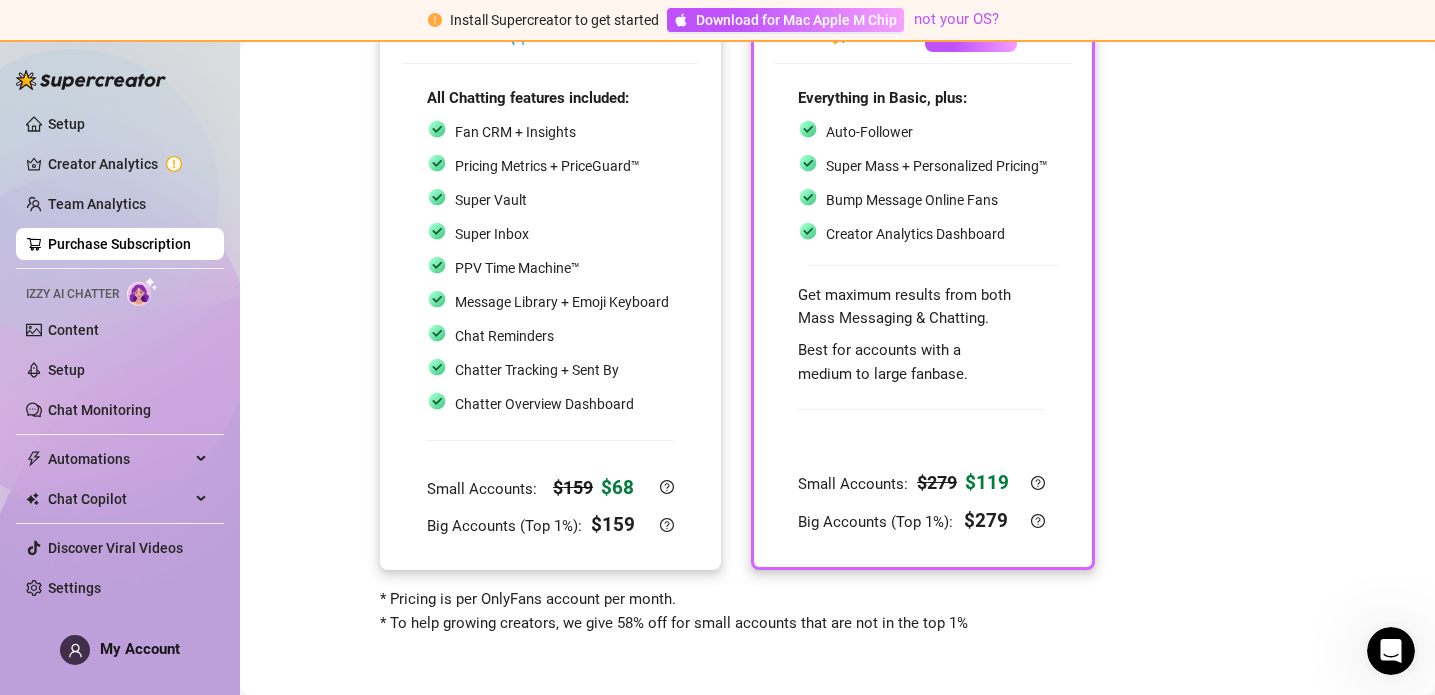 scroll, scrollTop: 0, scrollLeft: 0, axis: both 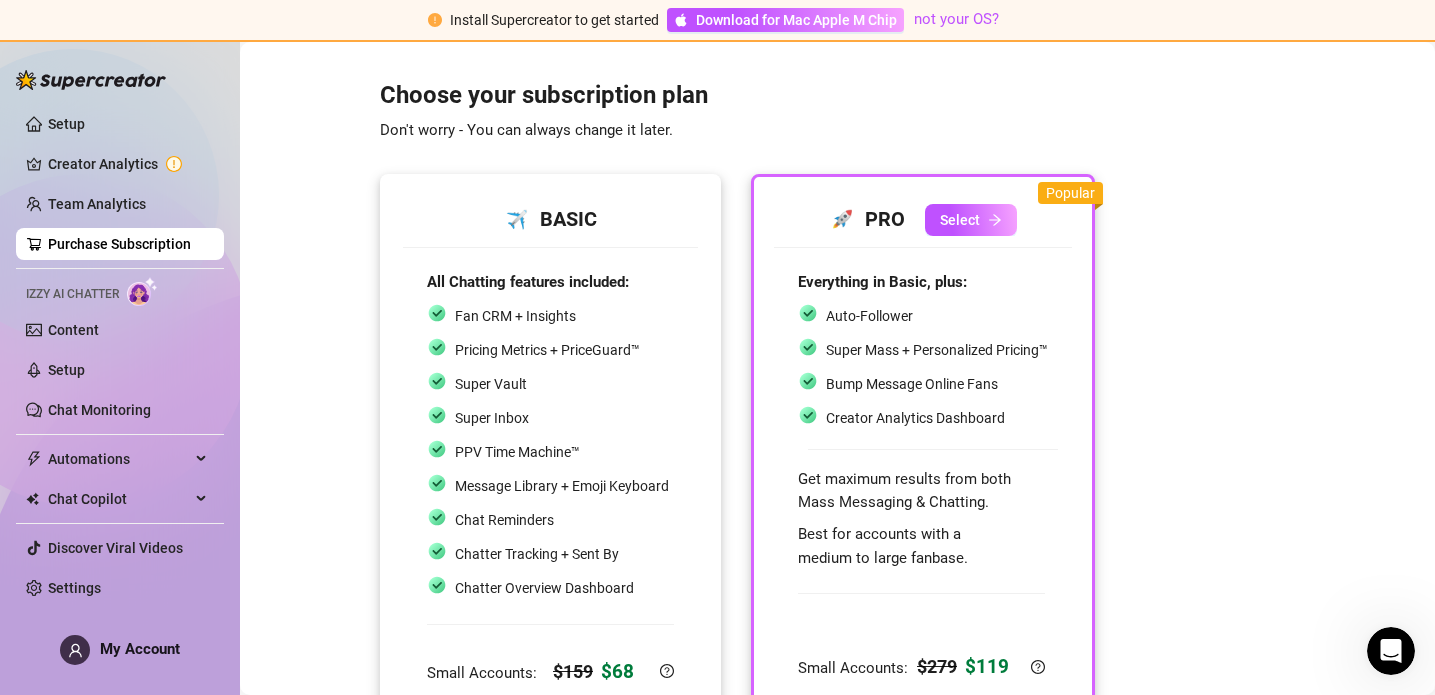 click on "✈️  BASIC" at bounding box center [550, 219] 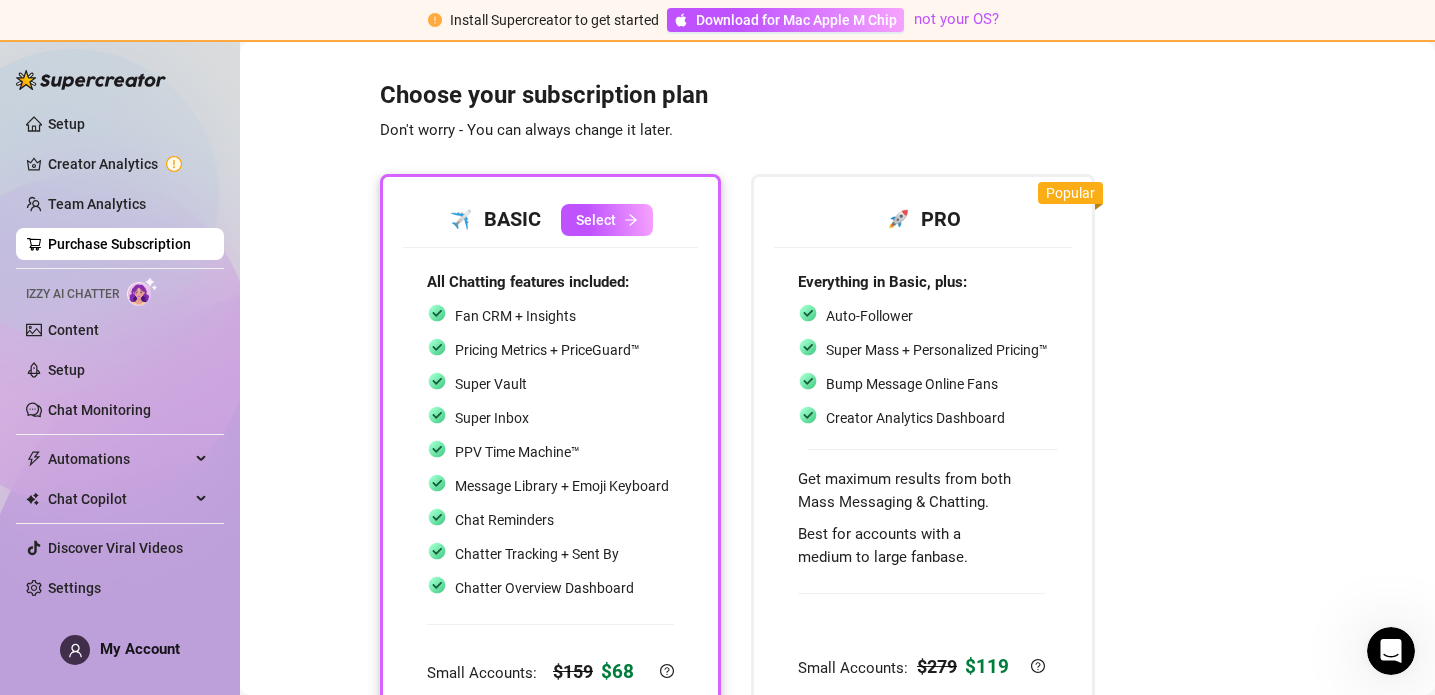 click on "Select" at bounding box center [596, 220] 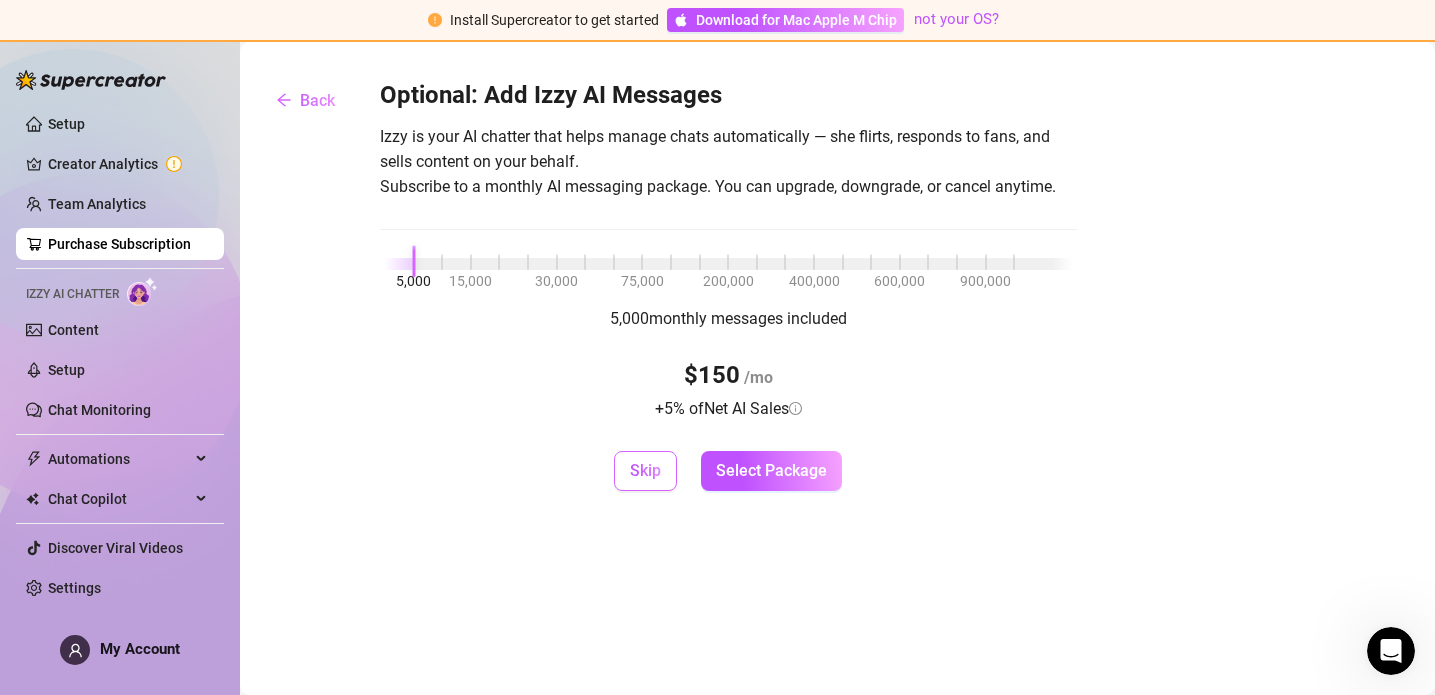 click on "Skip" at bounding box center (645, 470) 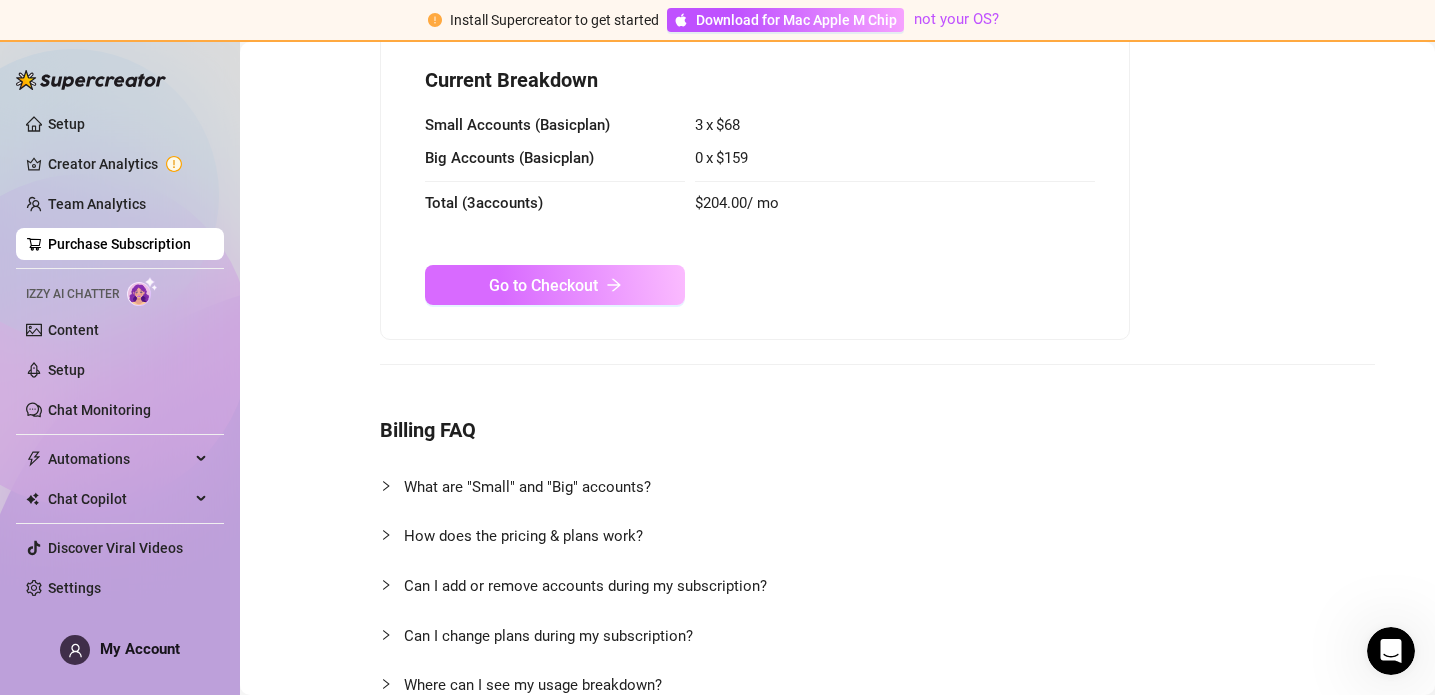 scroll, scrollTop: 225, scrollLeft: 0, axis: vertical 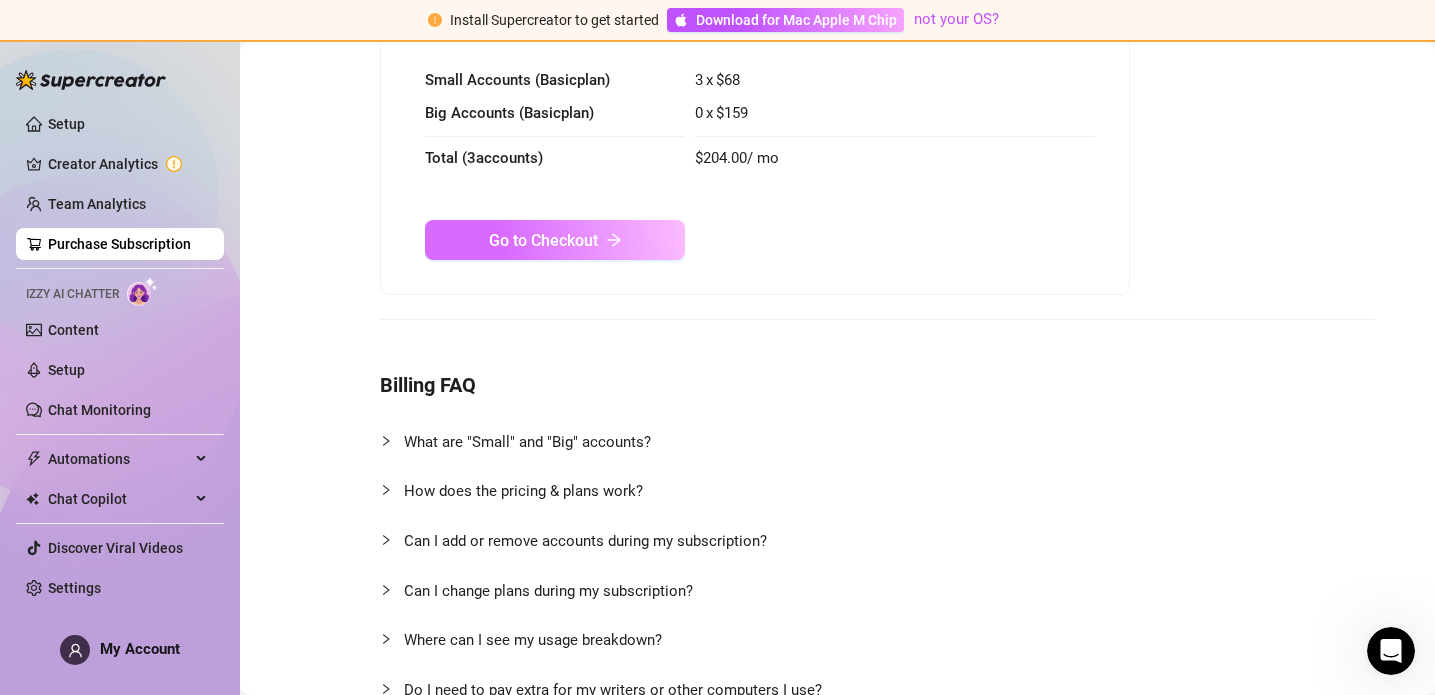 click on "Go to Checkout" at bounding box center (543, 240) 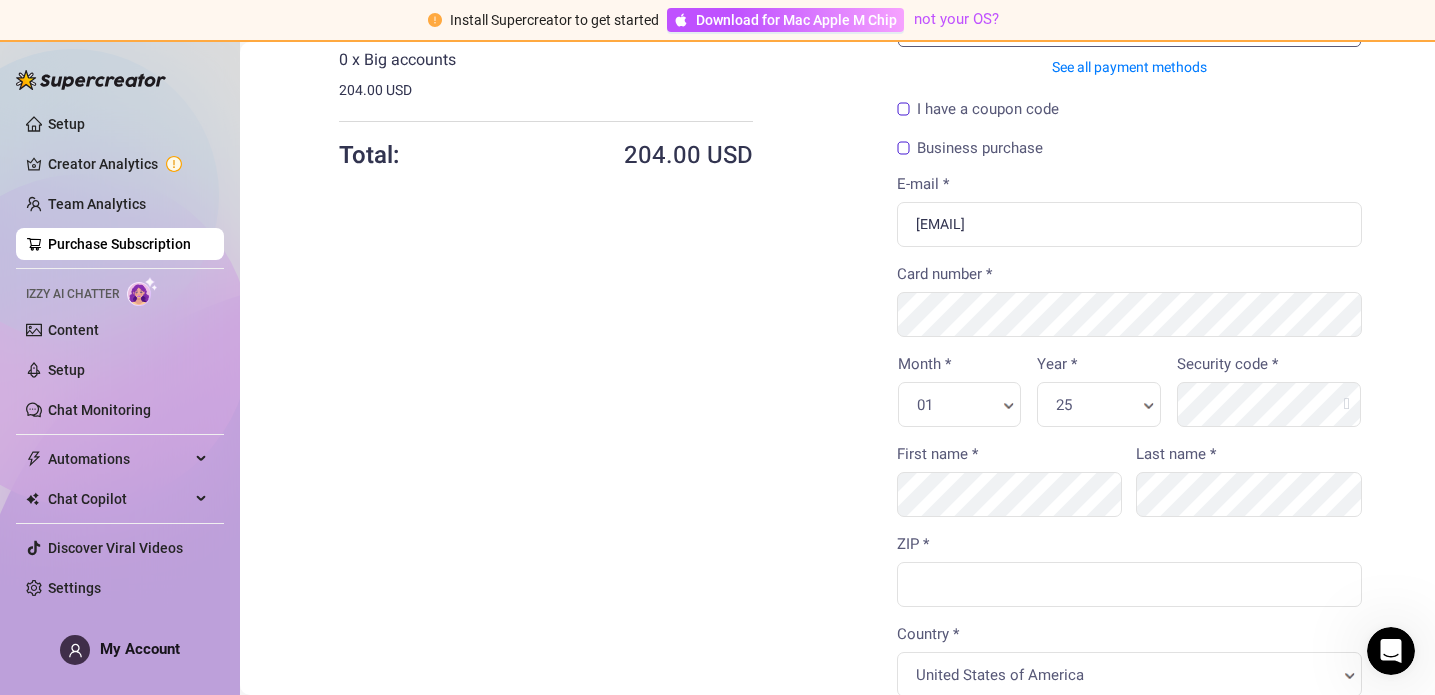 scroll, scrollTop: 0, scrollLeft: 0, axis: both 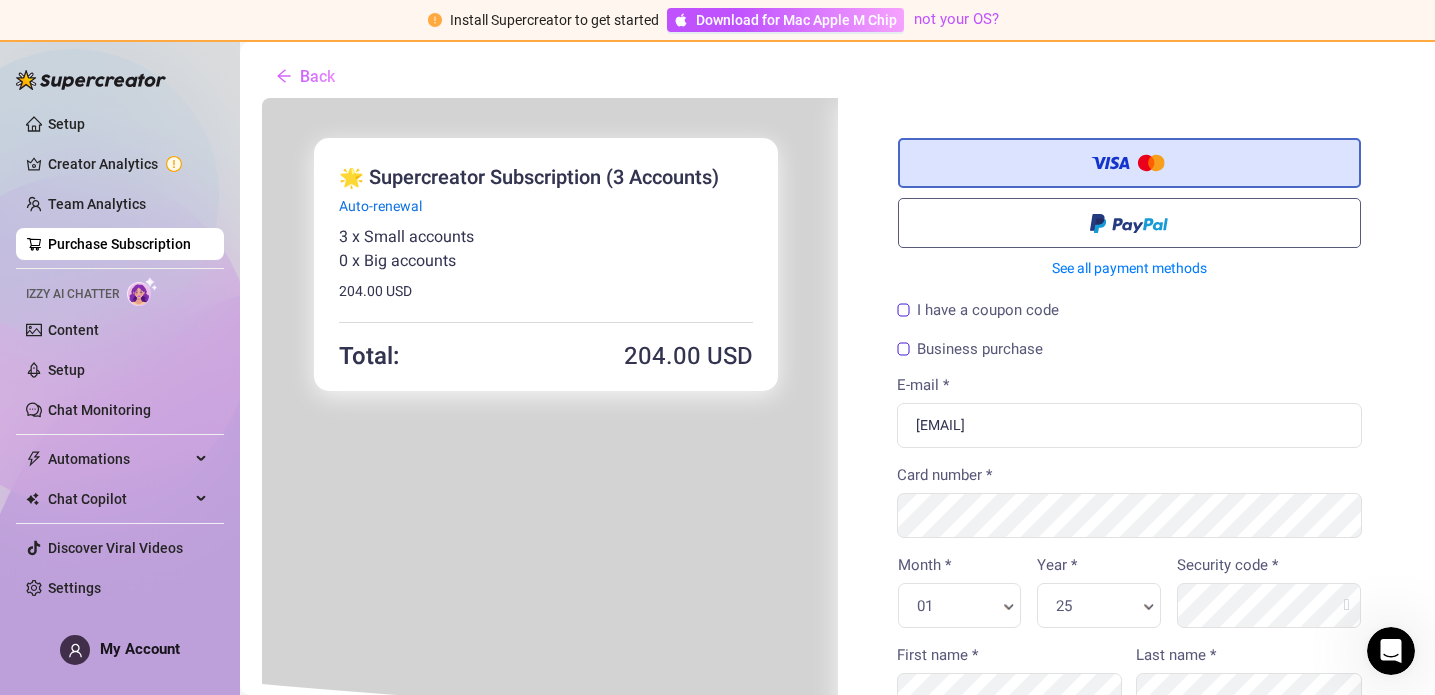click on "Business purchase" at bounding box center [968, 347] 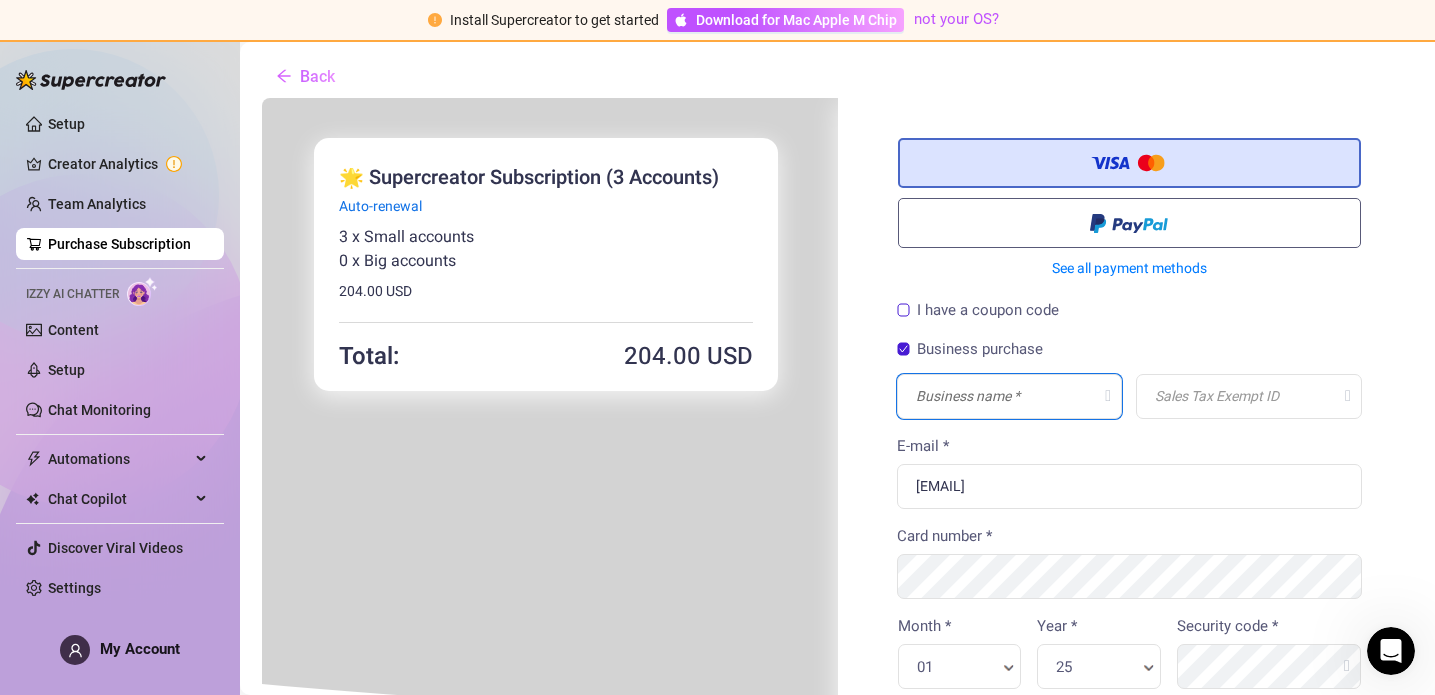 click at bounding box center (1008, 394) 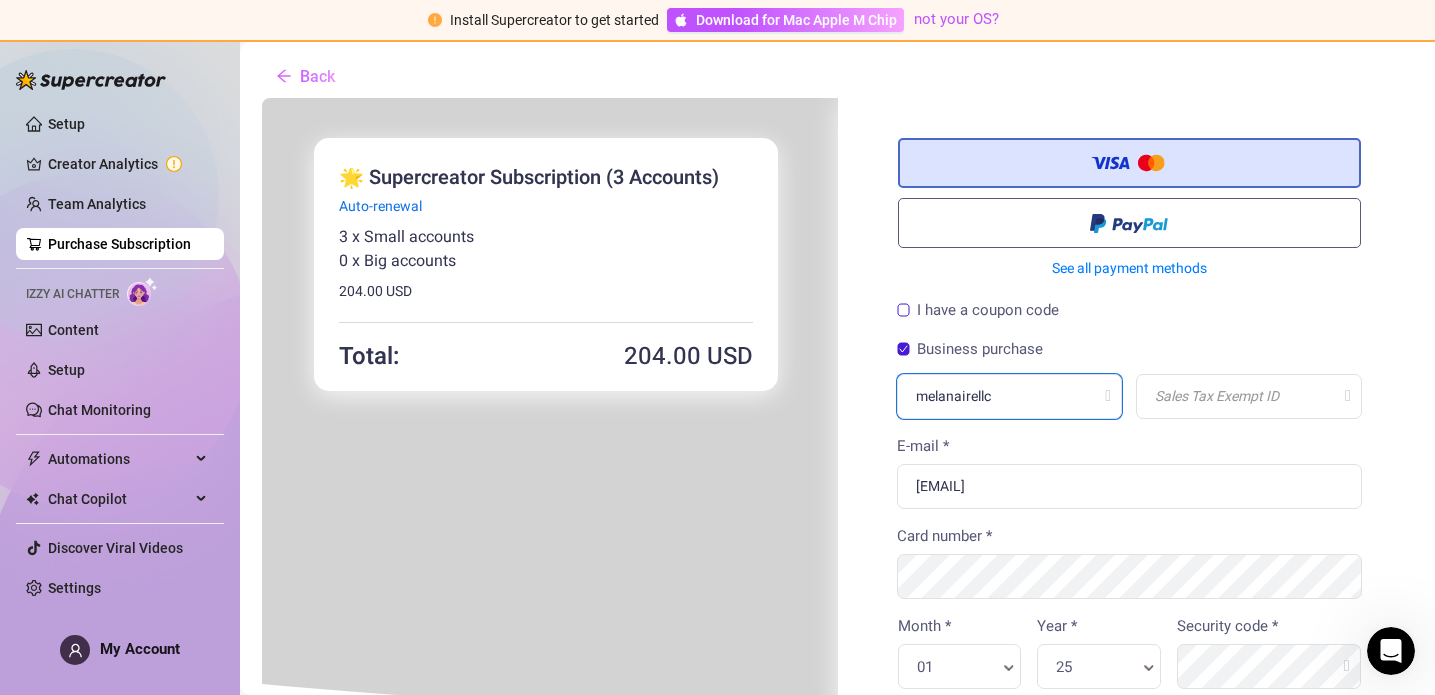 type on "melanairellc" 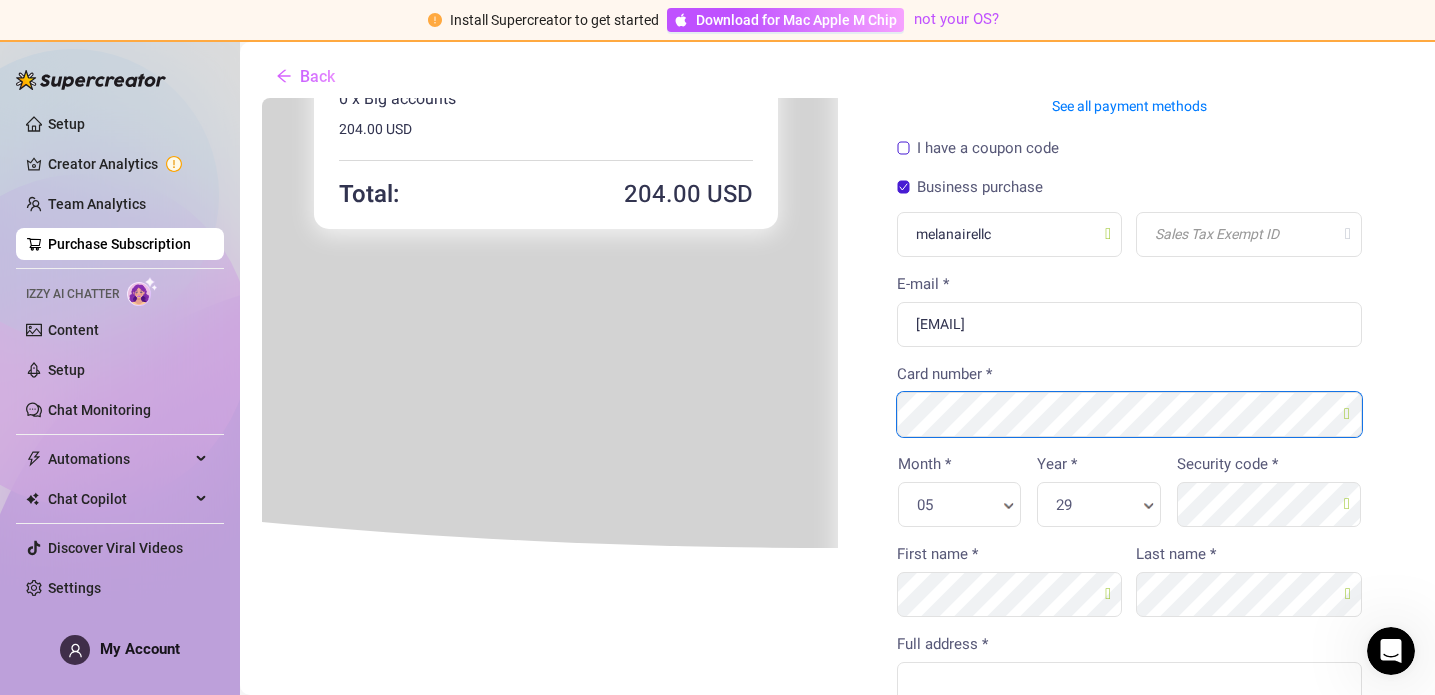 scroll, scrollTop: 185, scrollLeft: 0, axis: vertical 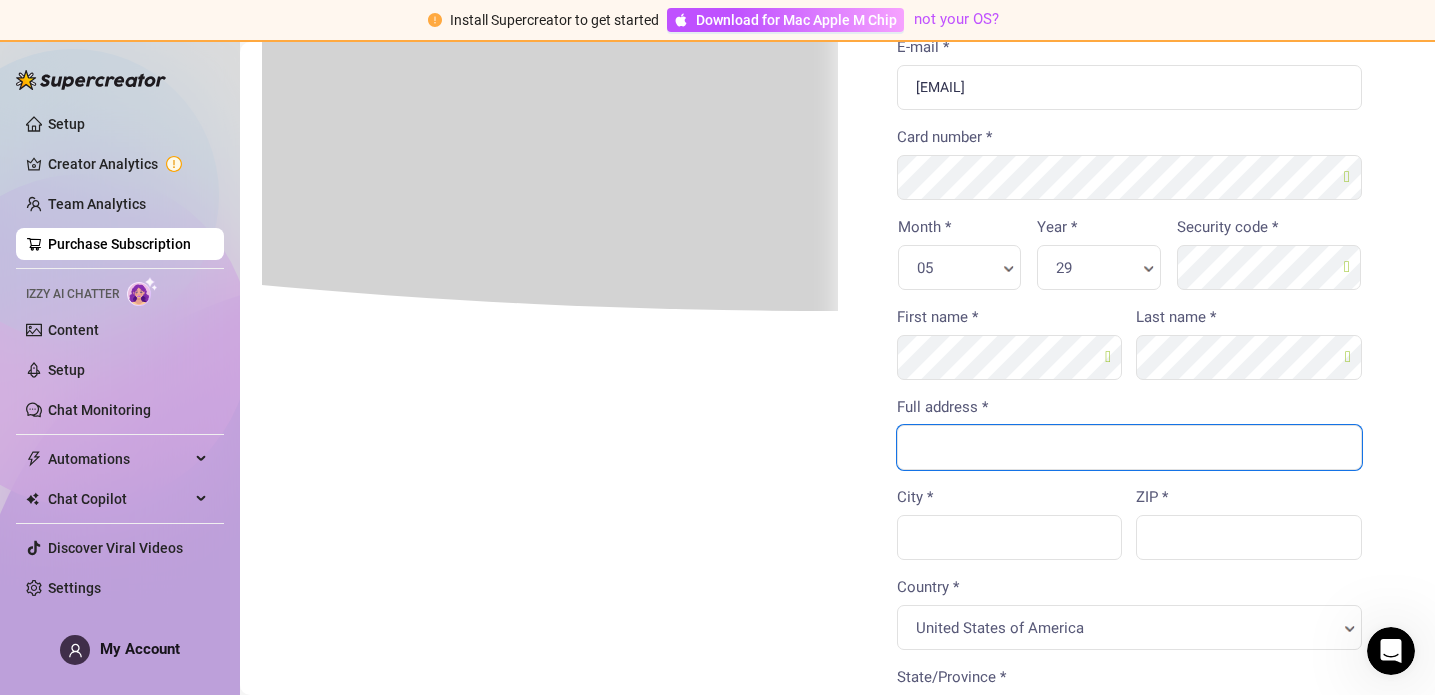 click on "Full address *" at bounding box center [1128, 445] 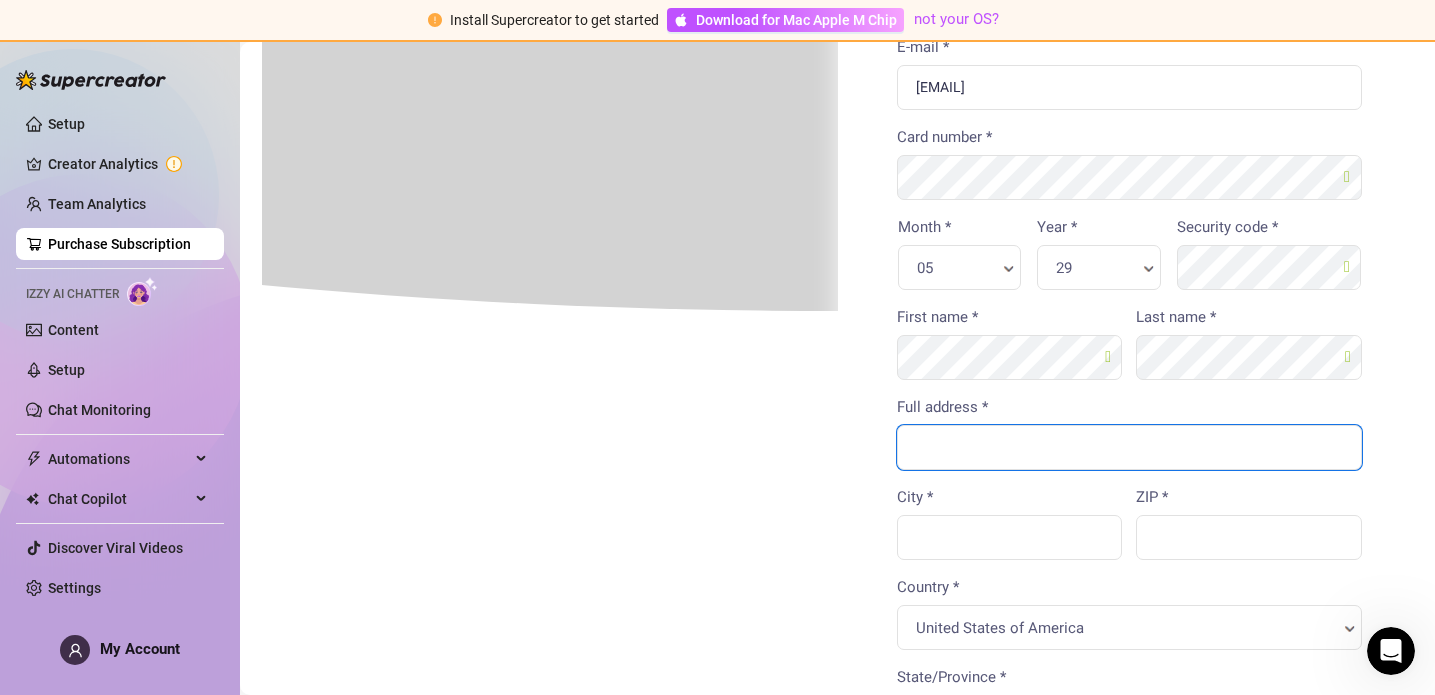 click on "Full address *" at bounding box center [1128, 445] 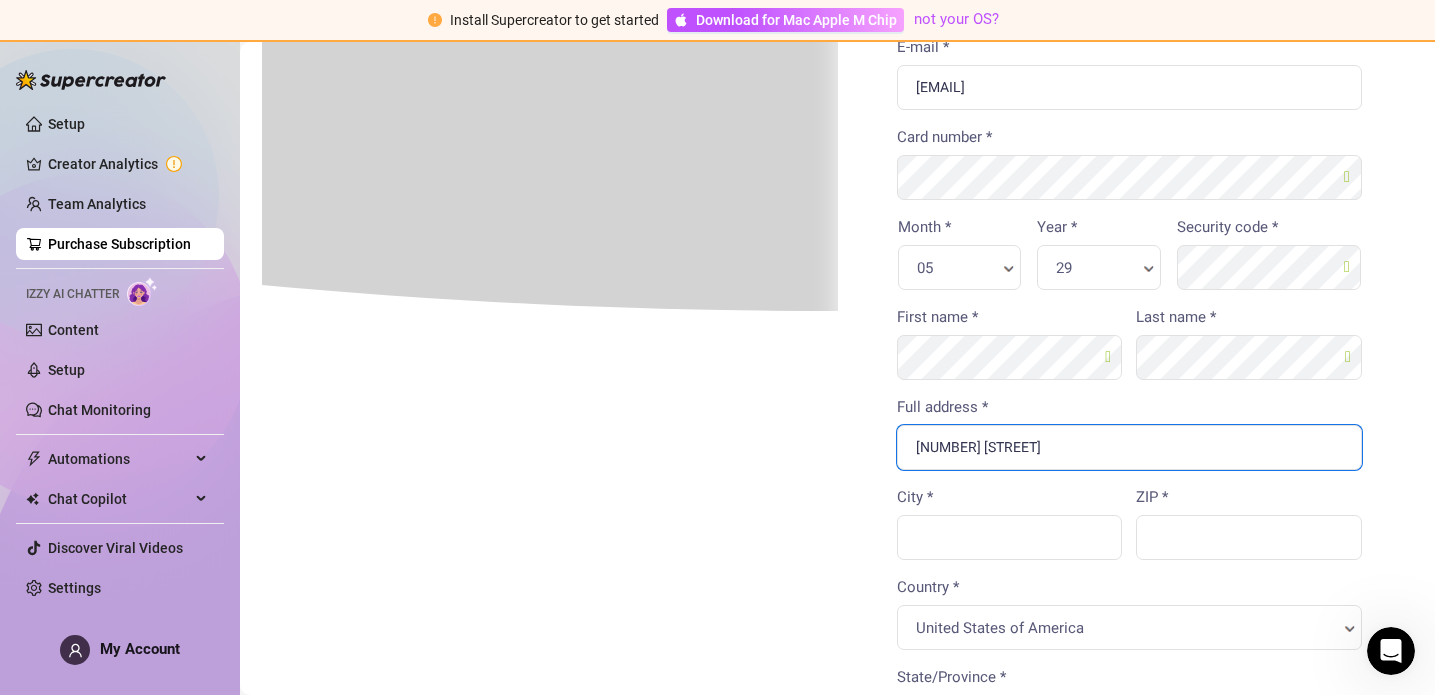 type on "[NUMBER] [STREET]" 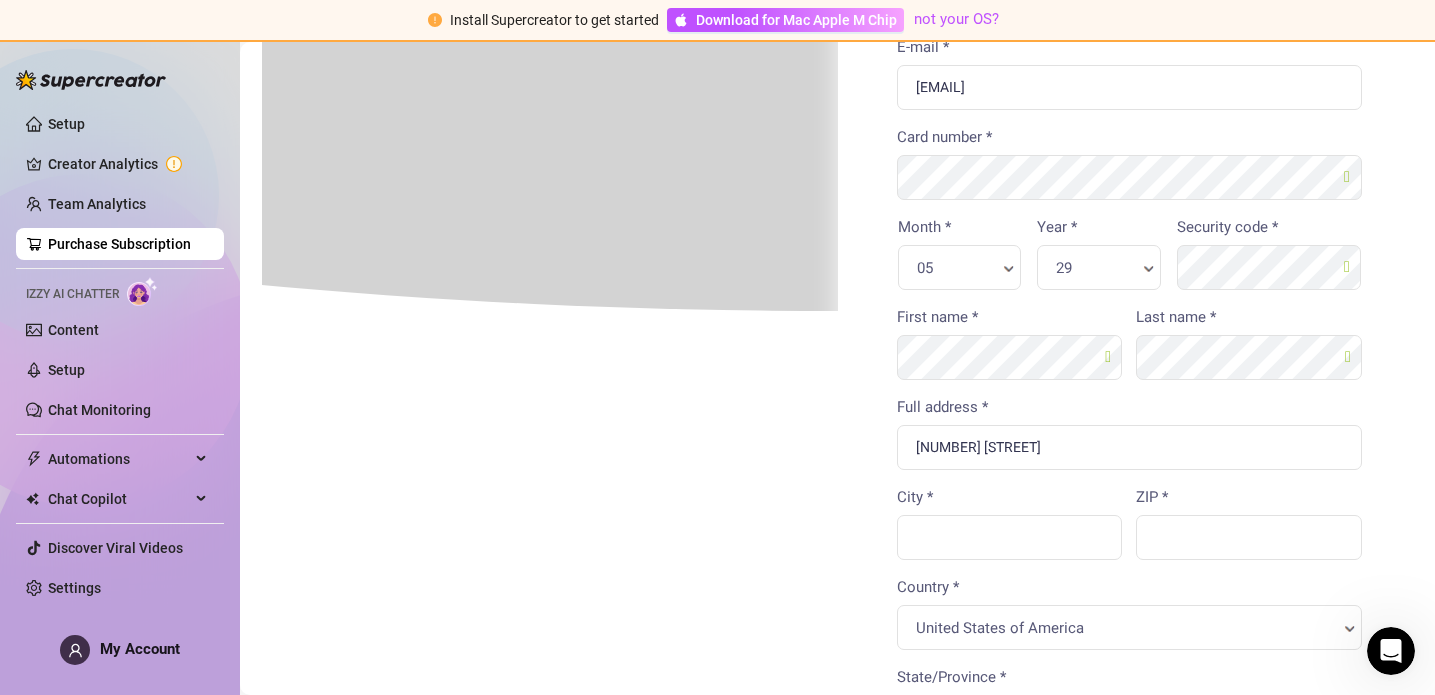 click on "ZIP *" at bounding box center (1247, 521) 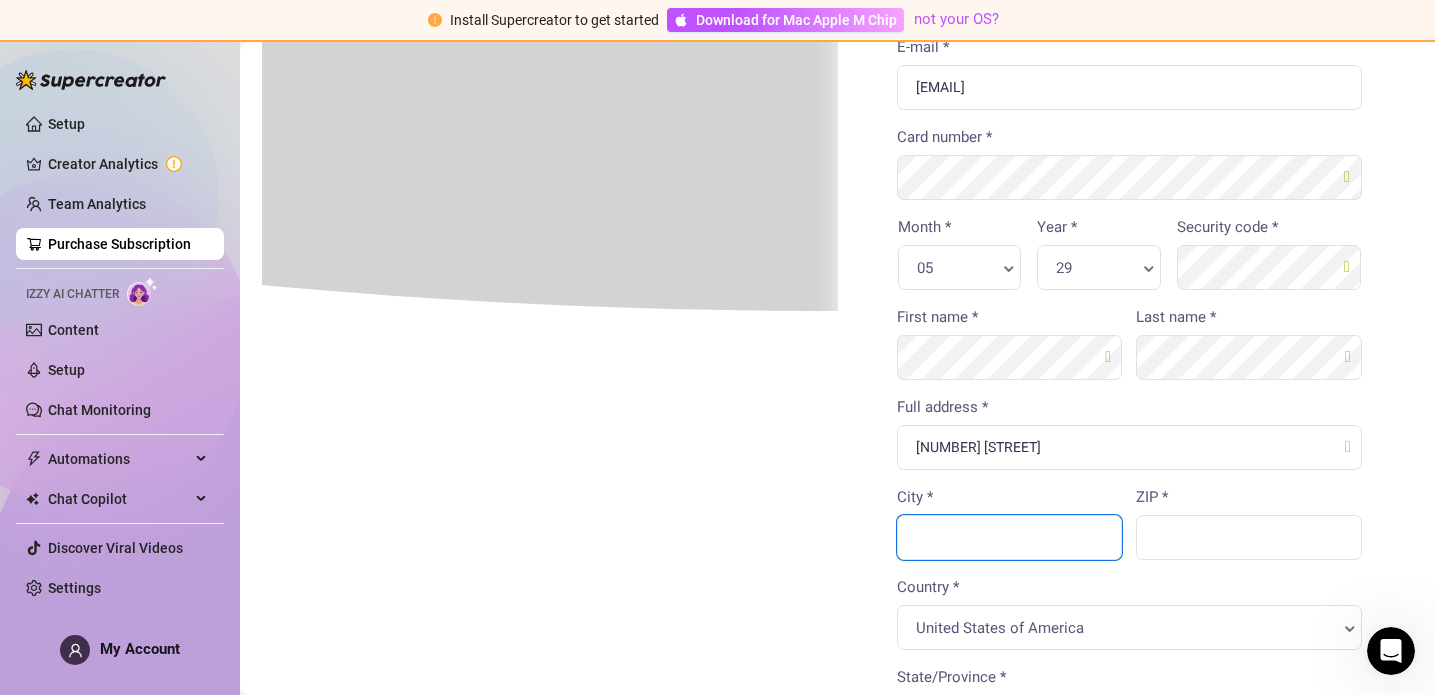 click on "City *" at bounding box center [1008, 535] 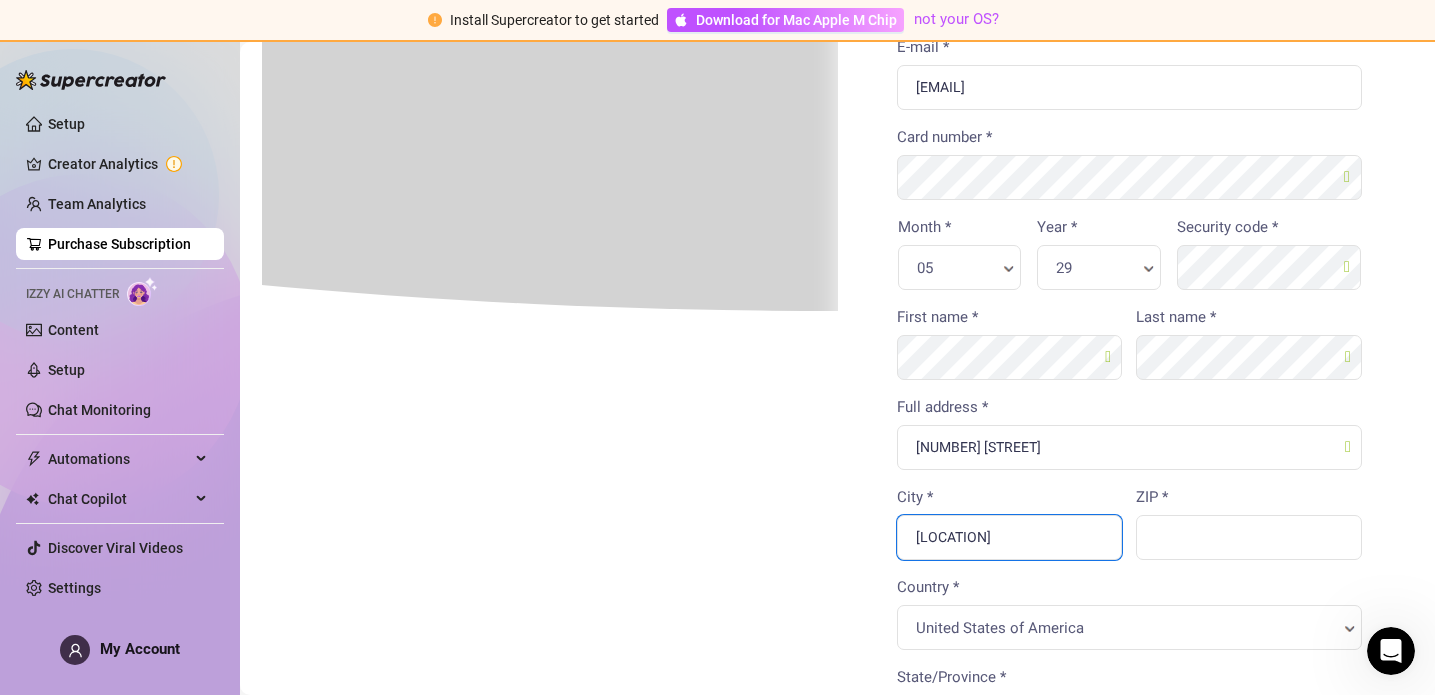 type on "[LOCATION]" 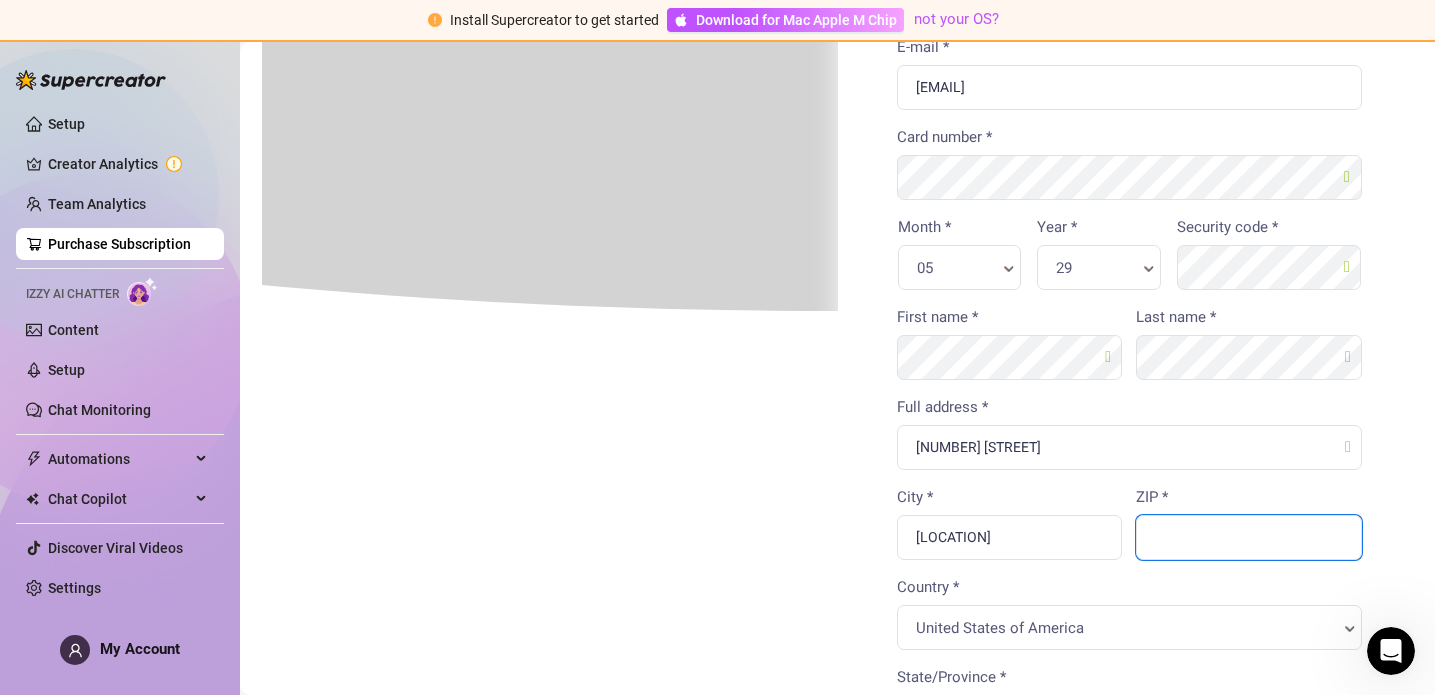 click on "ZIP *" at bounding box center (1247, 535) 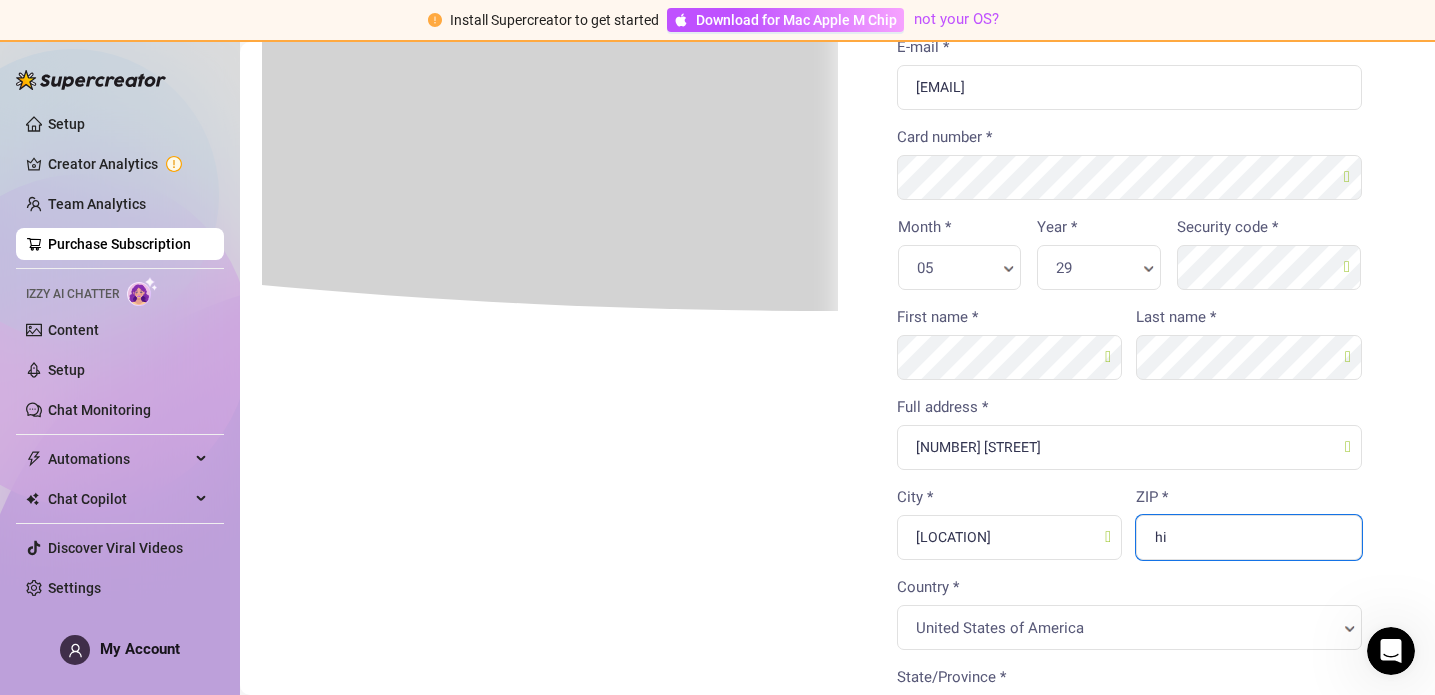 type on "h" 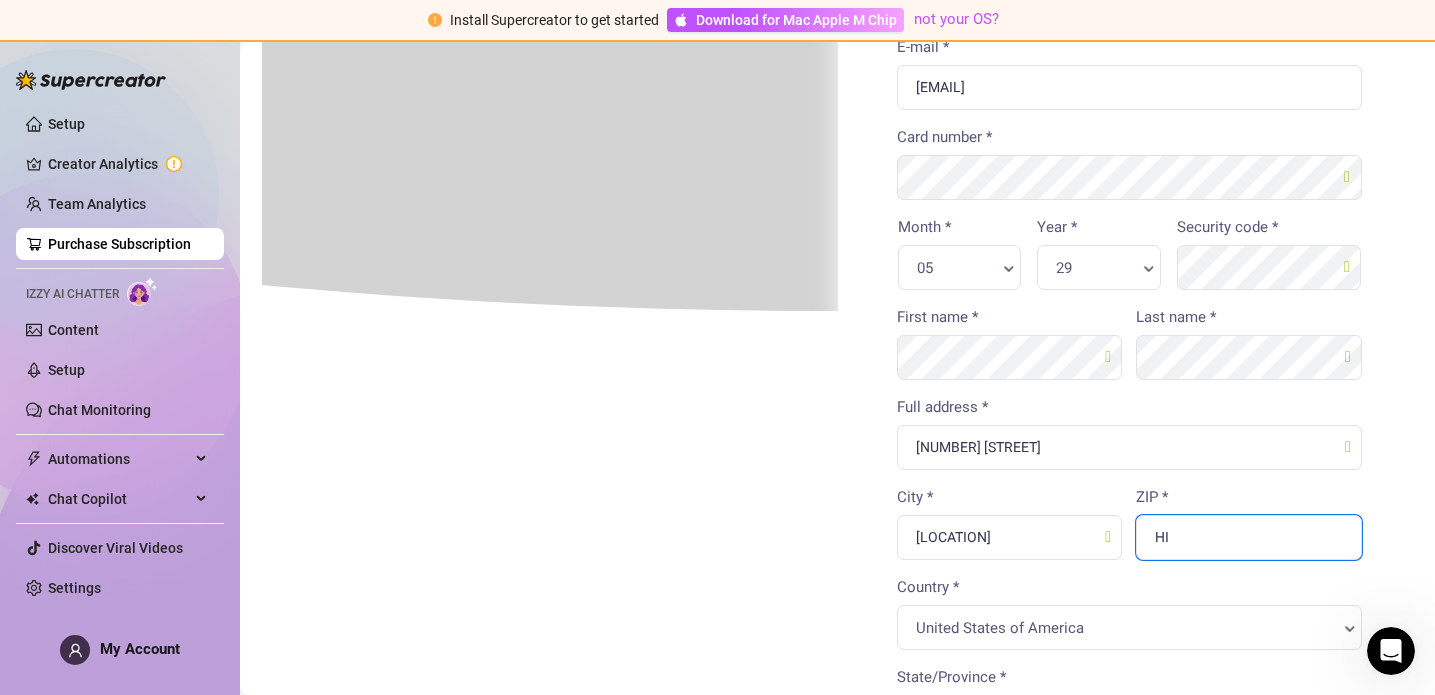 type on "H" 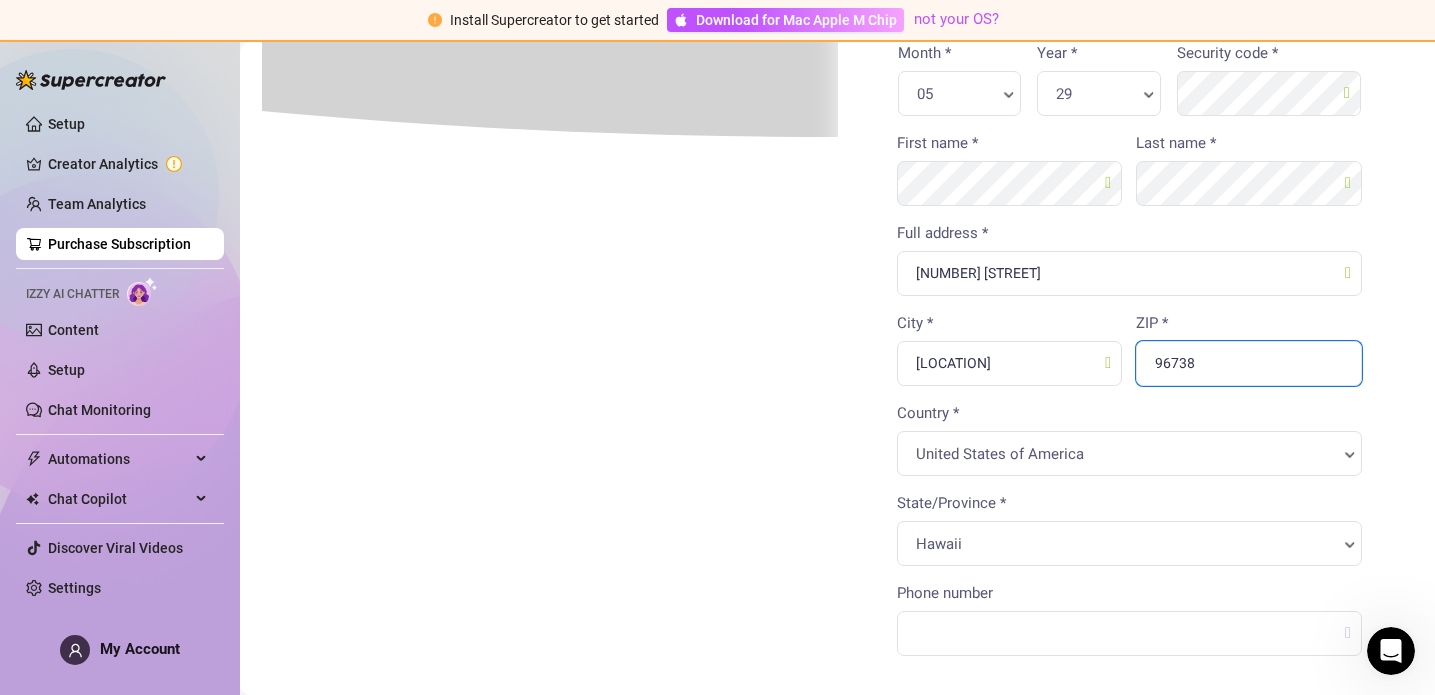 scroll, scrollTop: 392, scrollLeft: 0, axis: vertical 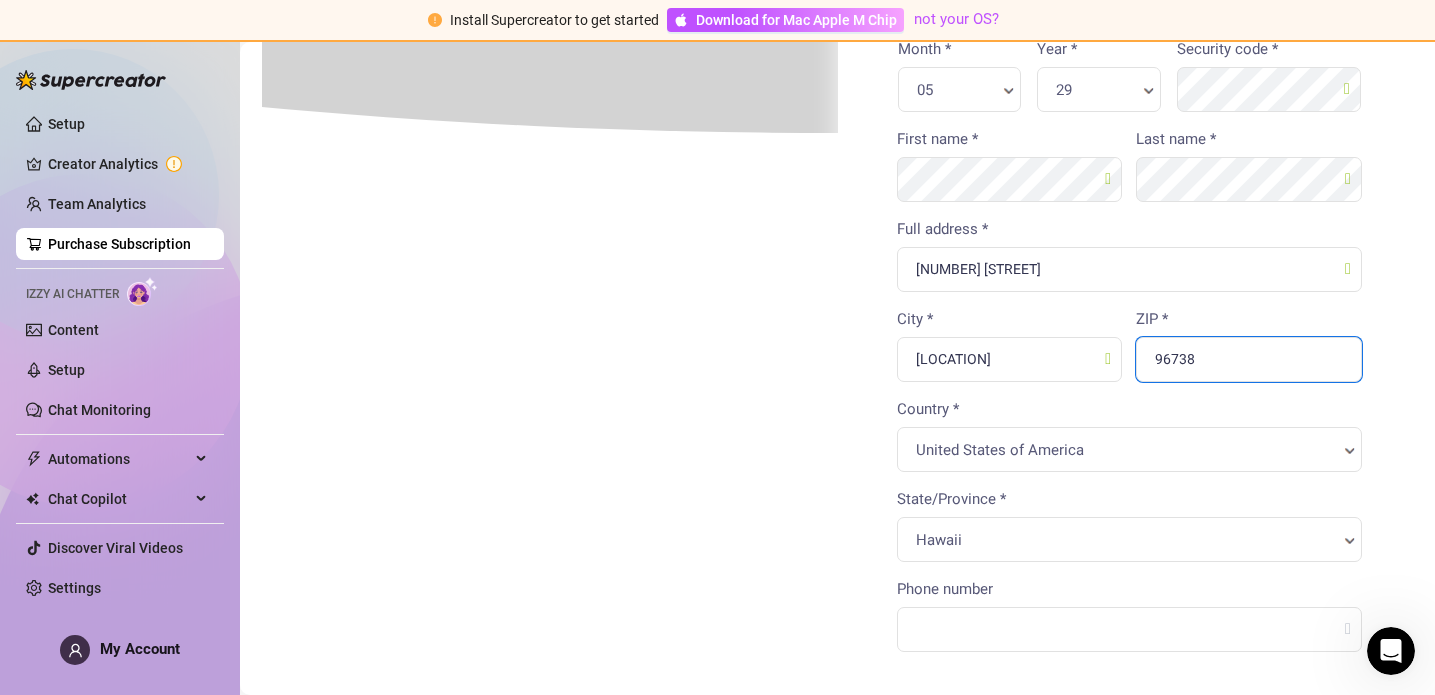 type on "96738" 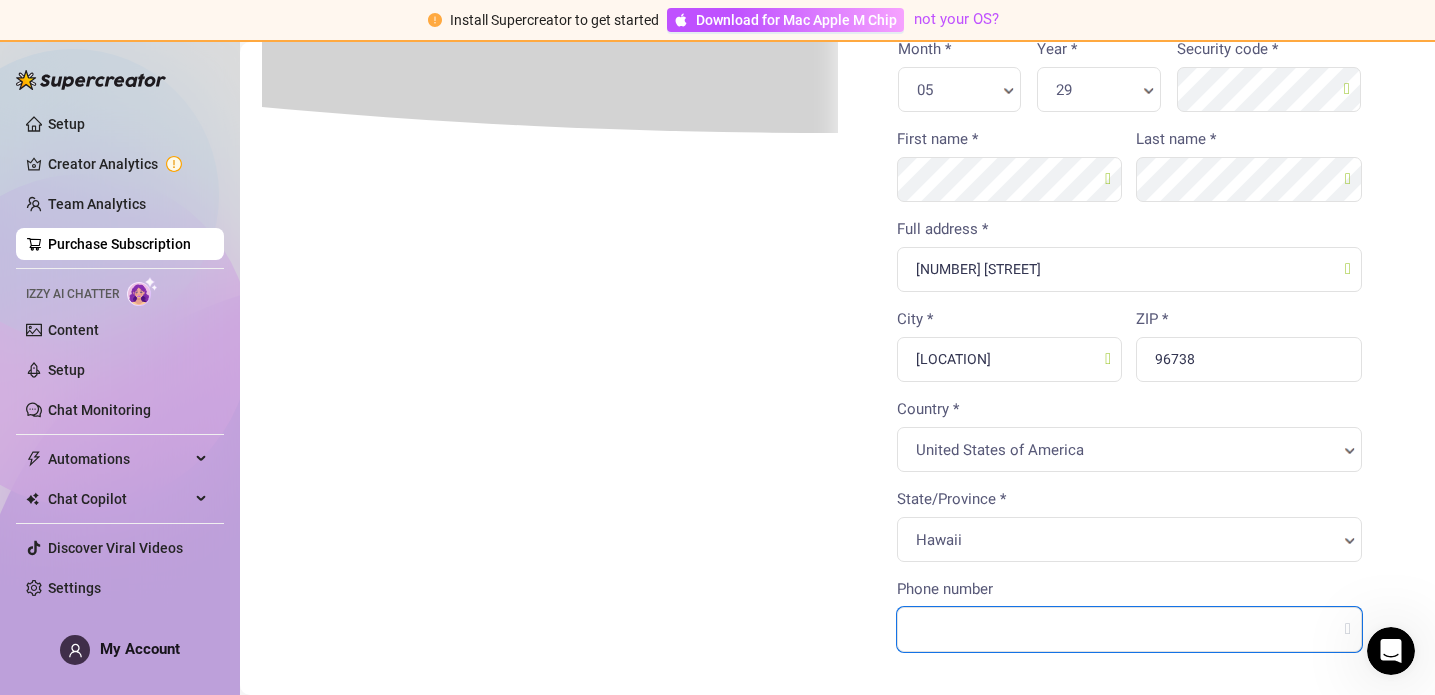 click on "You're buying
× 204" at bounding box center [835, 210] 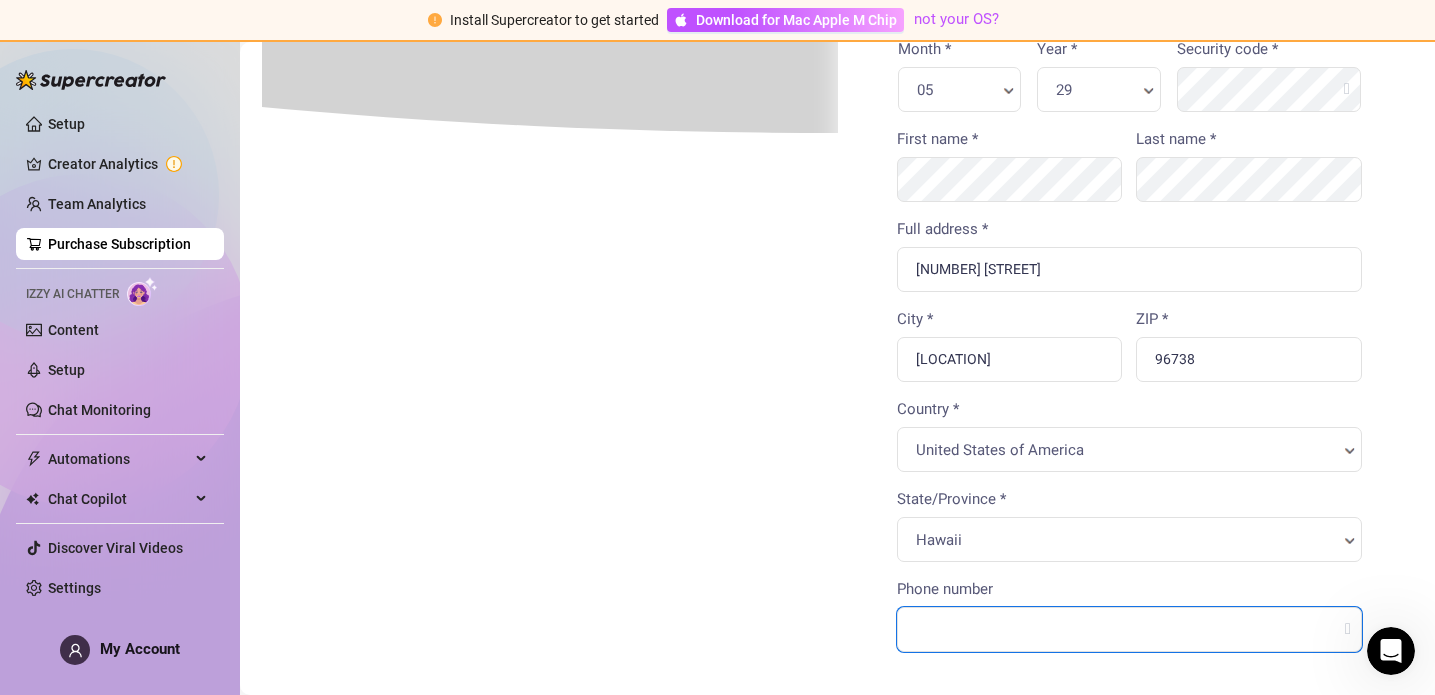 click on "Phone number" at bounding box center (1128, 627) 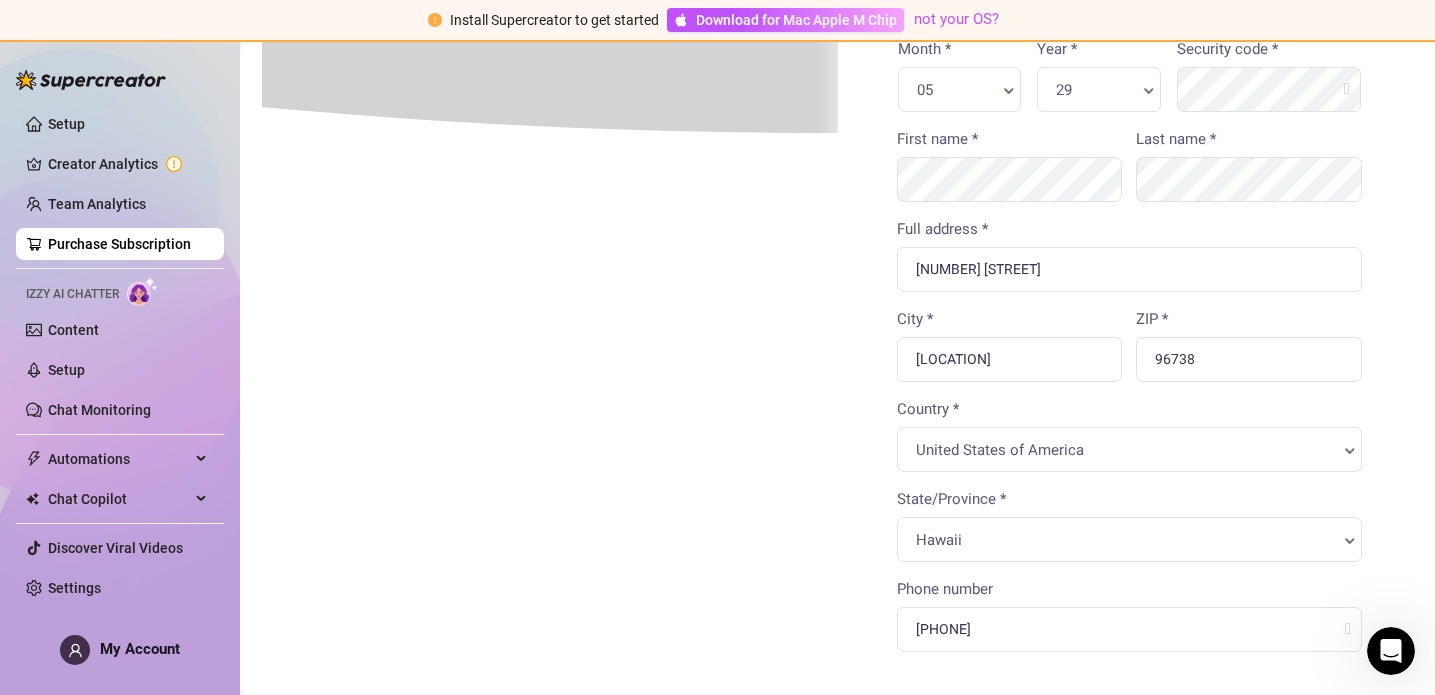 type on "[EMAIL]" 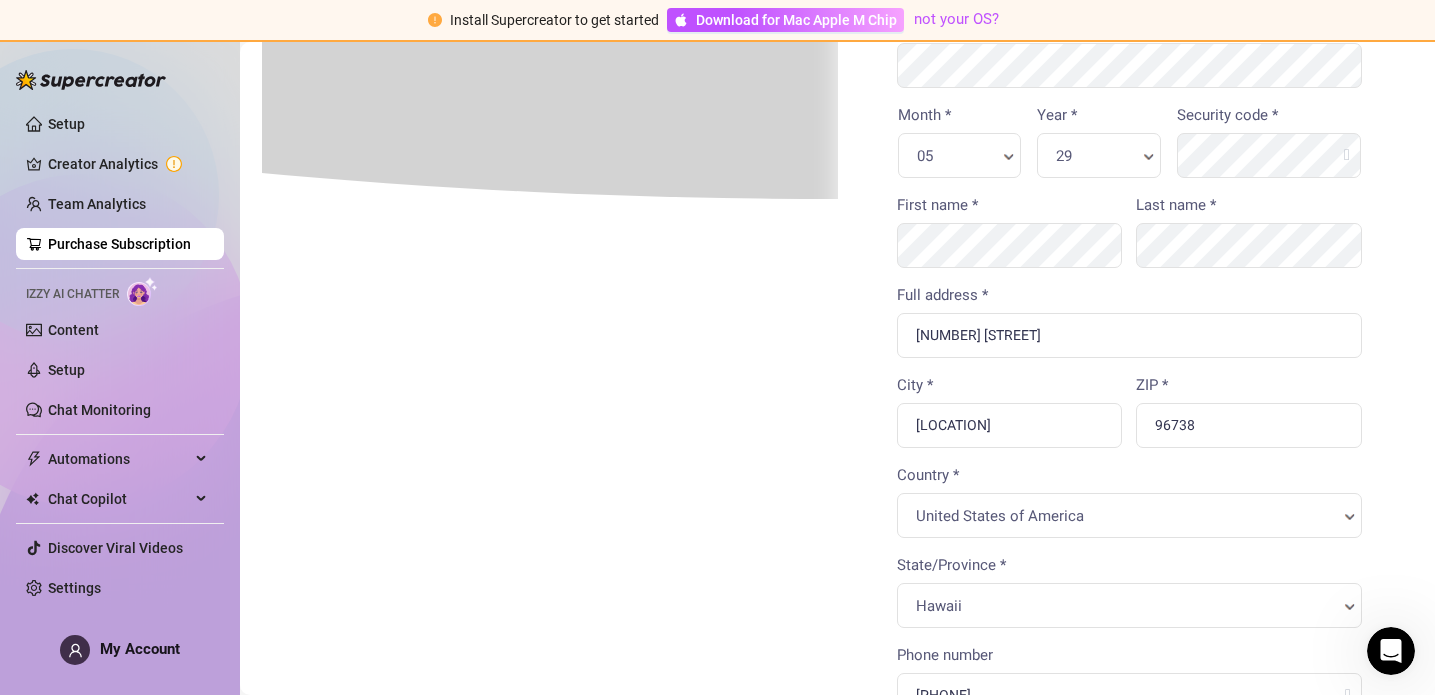 scroll, scrollTop: 0, scrollLeft: 0, axis: both 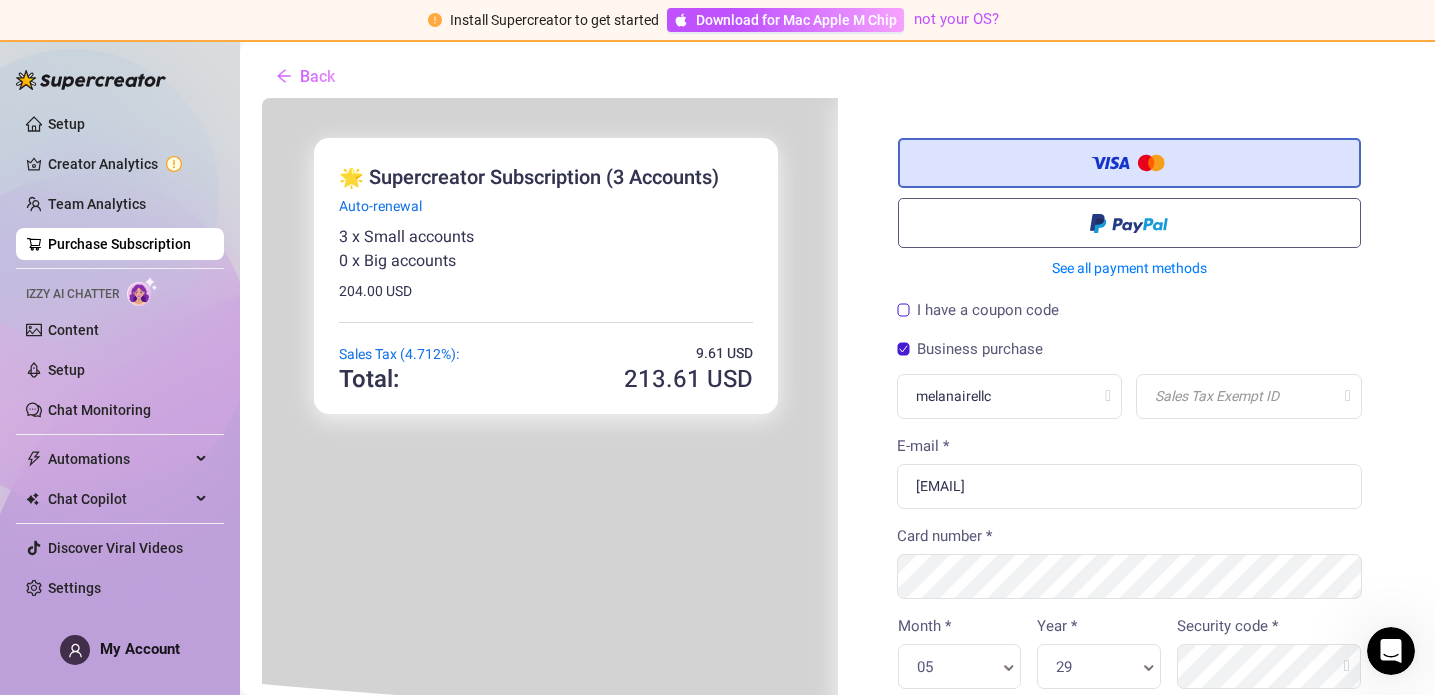 click on "Business purchase" at bounding box center [968, 347] 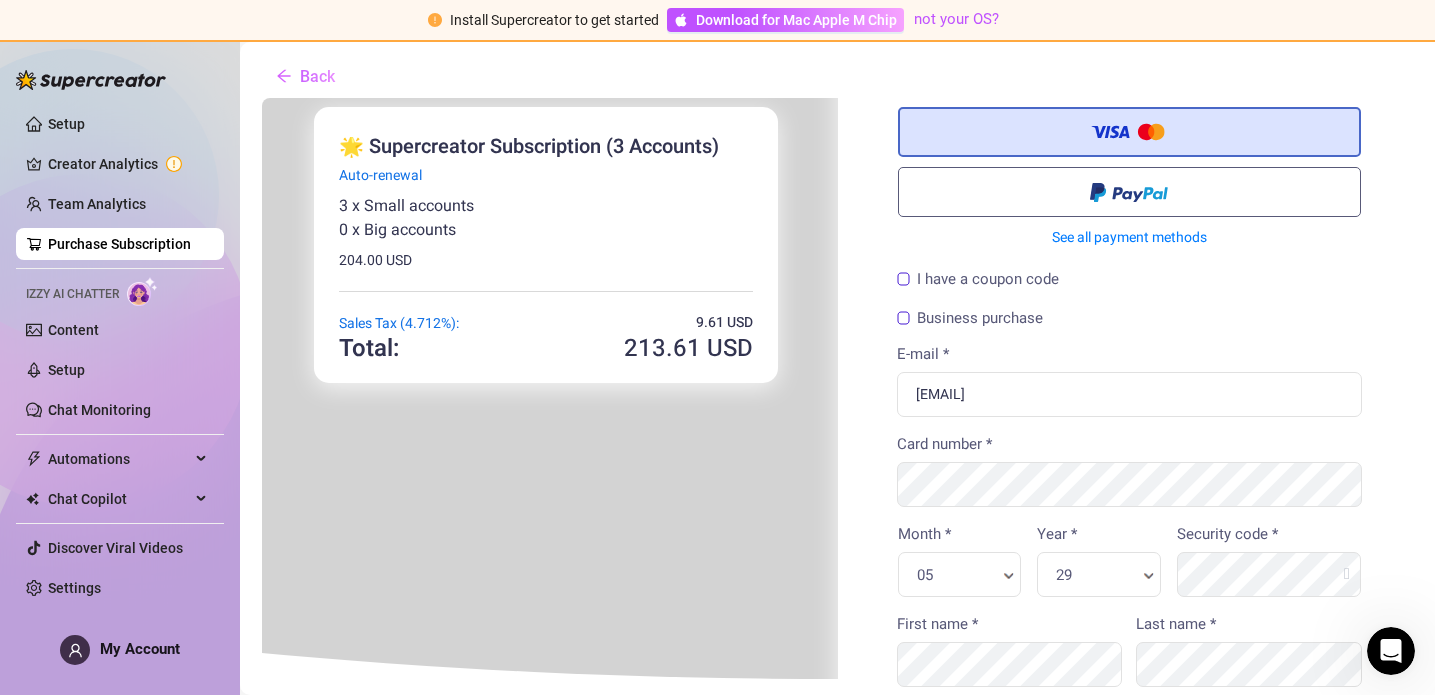 scroll, scrollTop: 34, scrollLeft: 0, axis: vertical 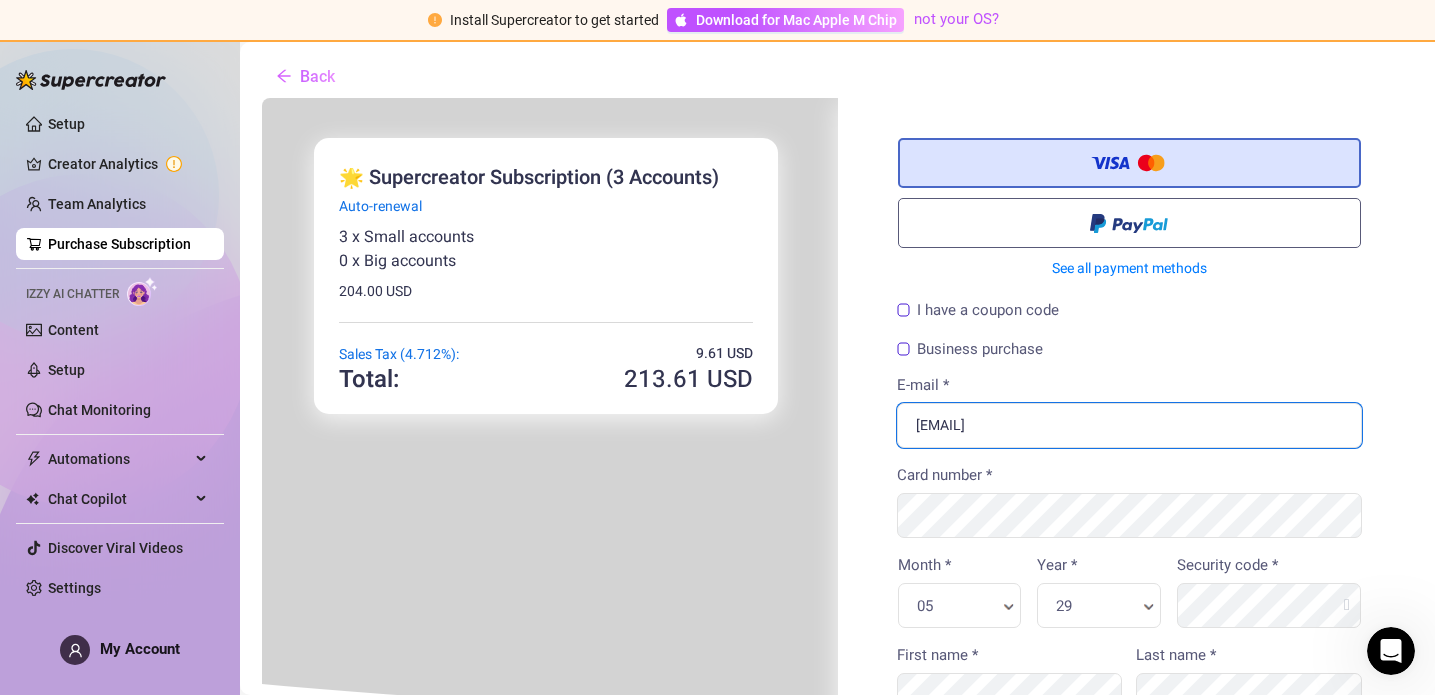 click on "[EMAIL]" at bounding box center (1128, 423) 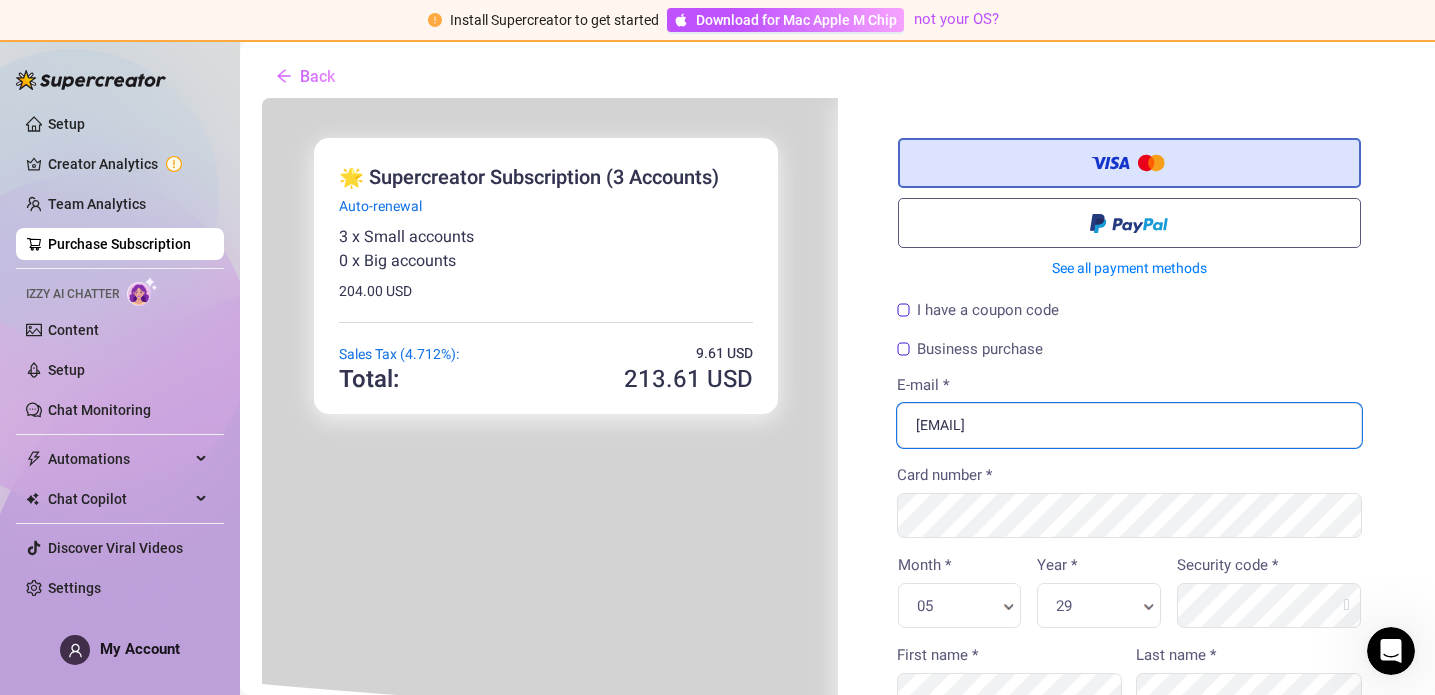 drag, startPoint x: 1066, startPoint y: 419, endPoint x: 875, endPoint y: 414, distance: 191.06543 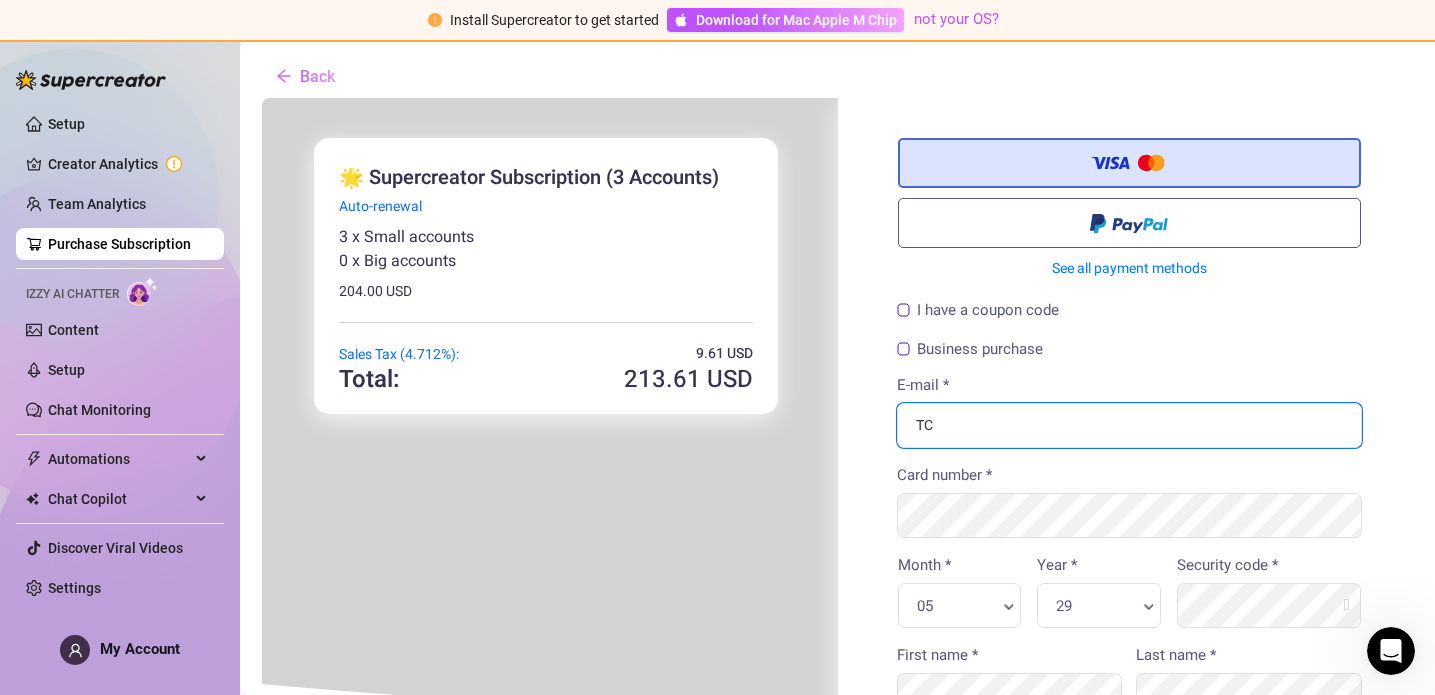 type on "T" 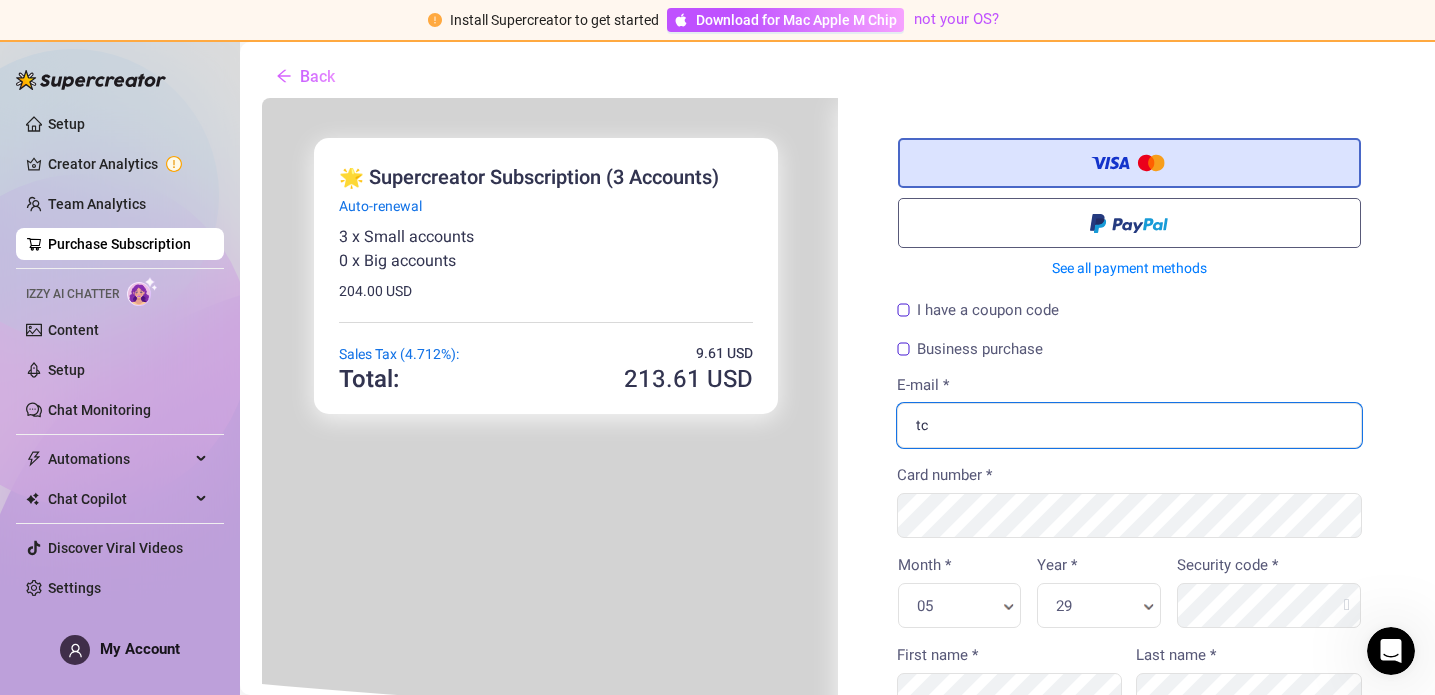type on "t" 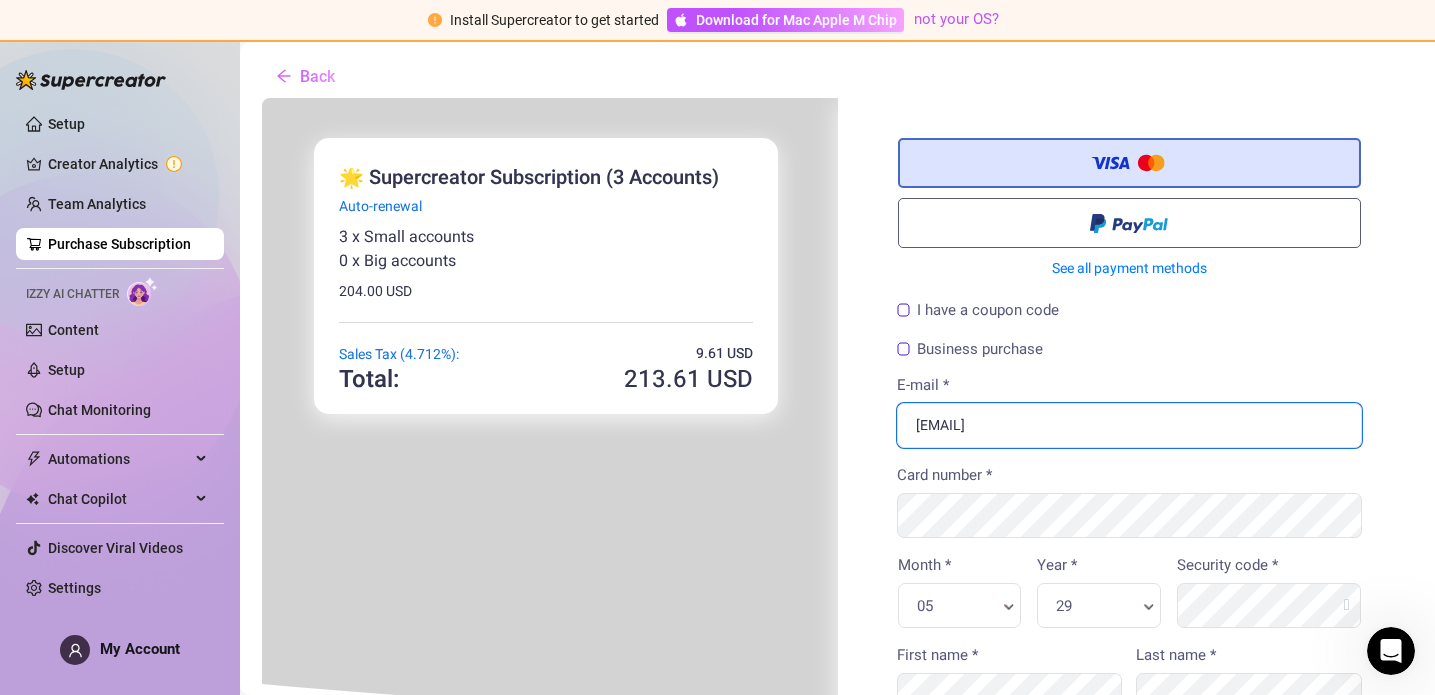 type on "[EMAIL]" 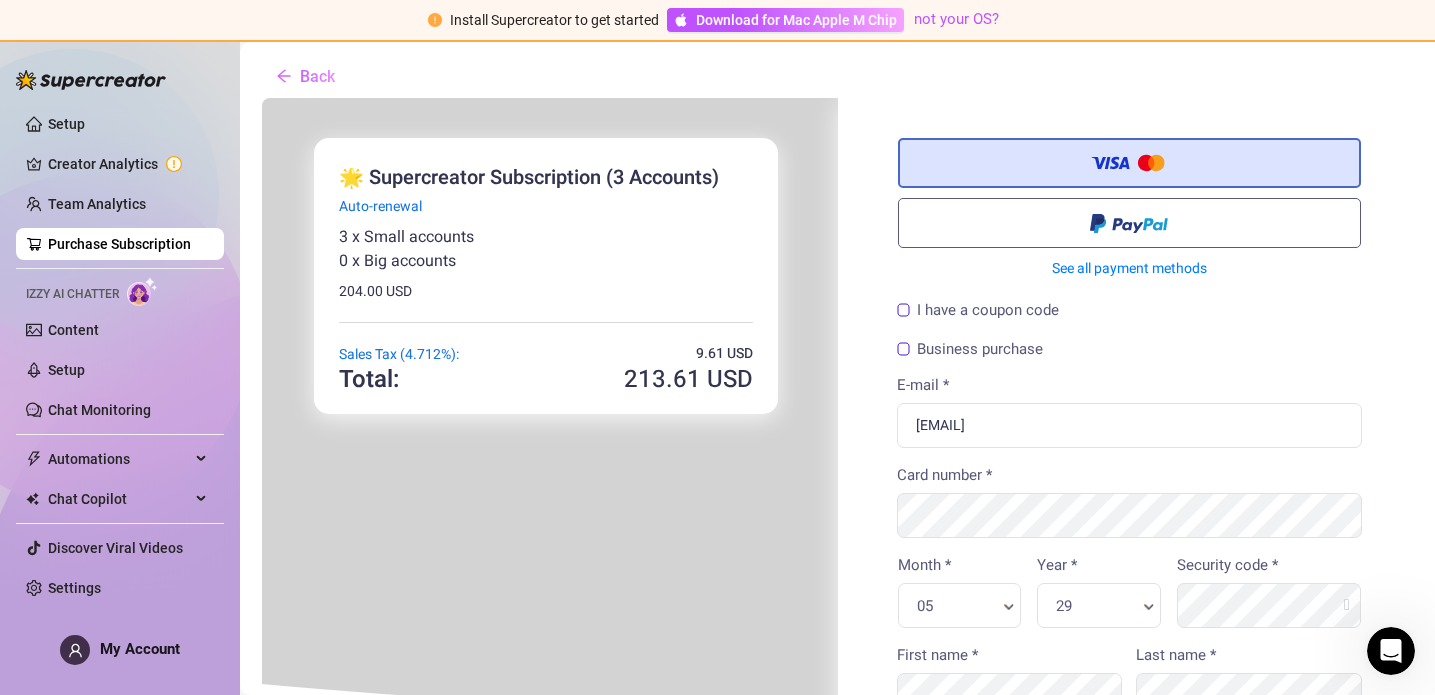 click on "I have a coupon code" at bounding box center (1128, 313) 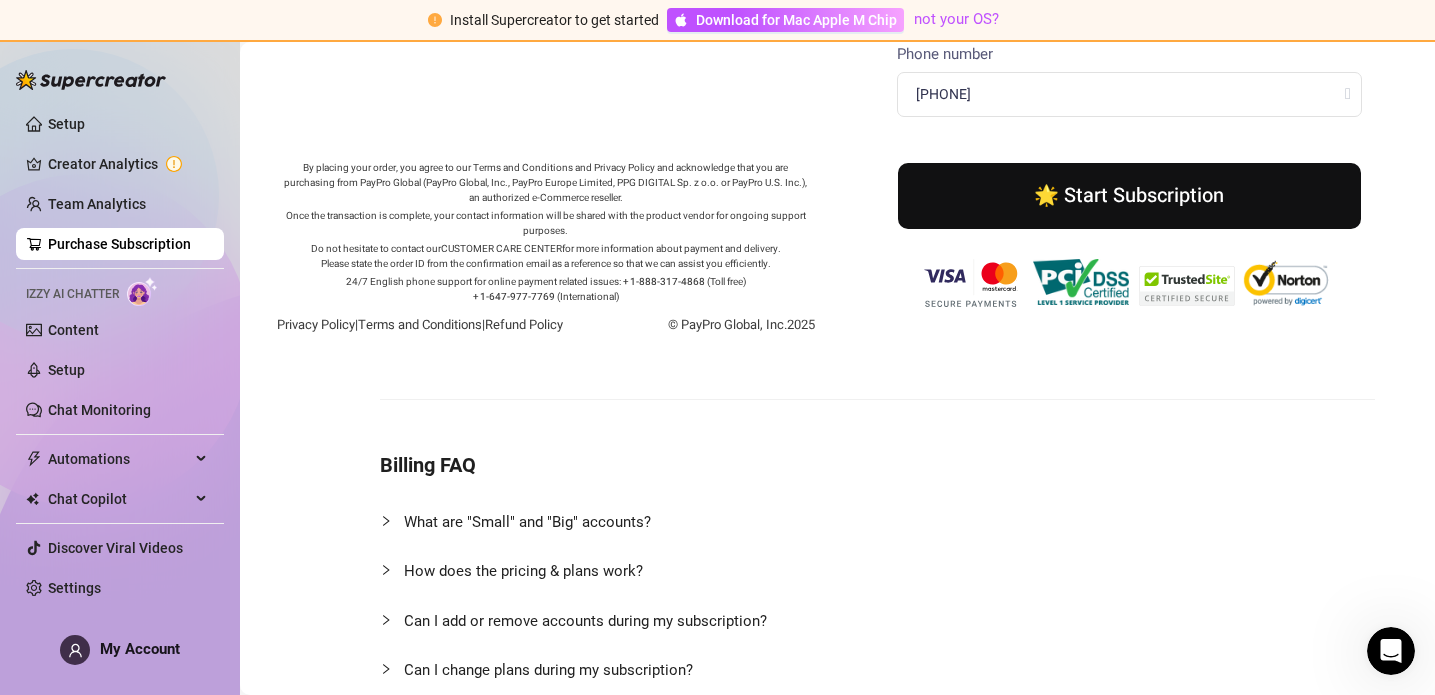 scroll, scrollTop: 787, scrollLeft: 0, axis: vertical 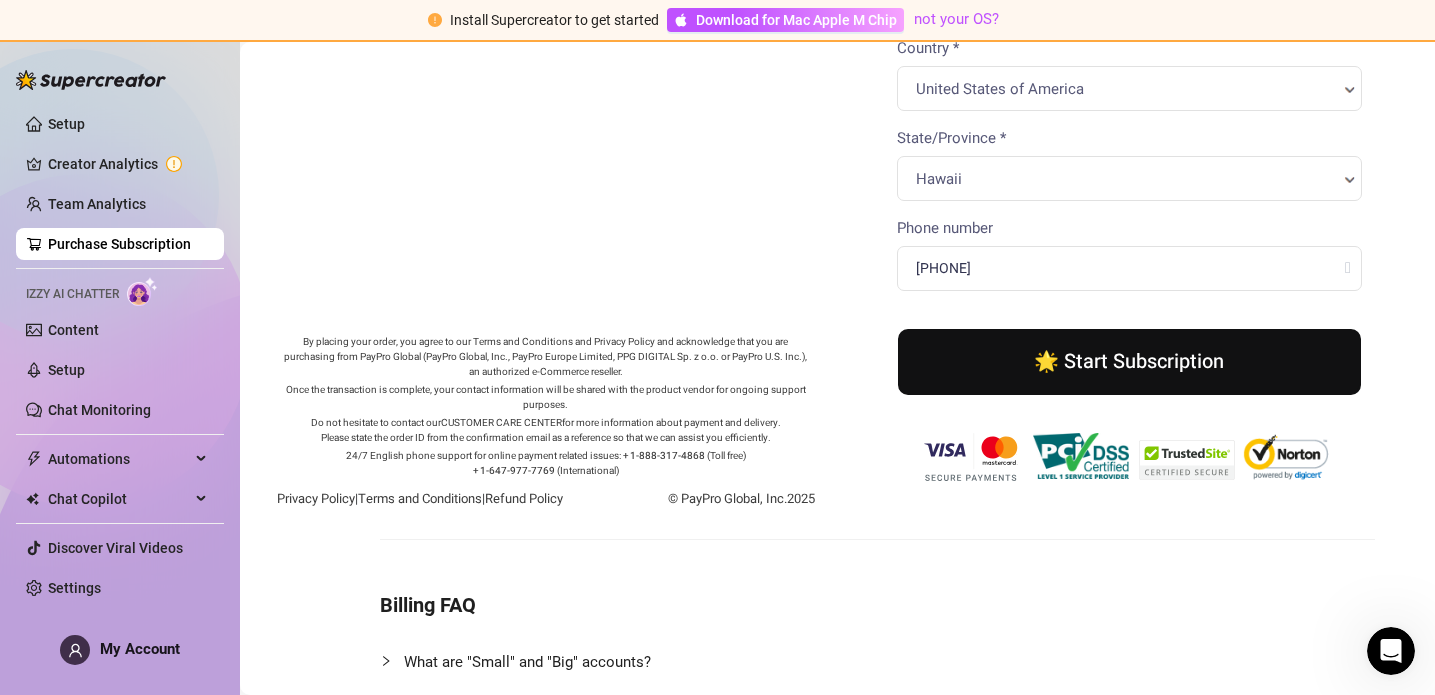 click on "🌟 Start Subscription" at bounding box center [1128, 360] 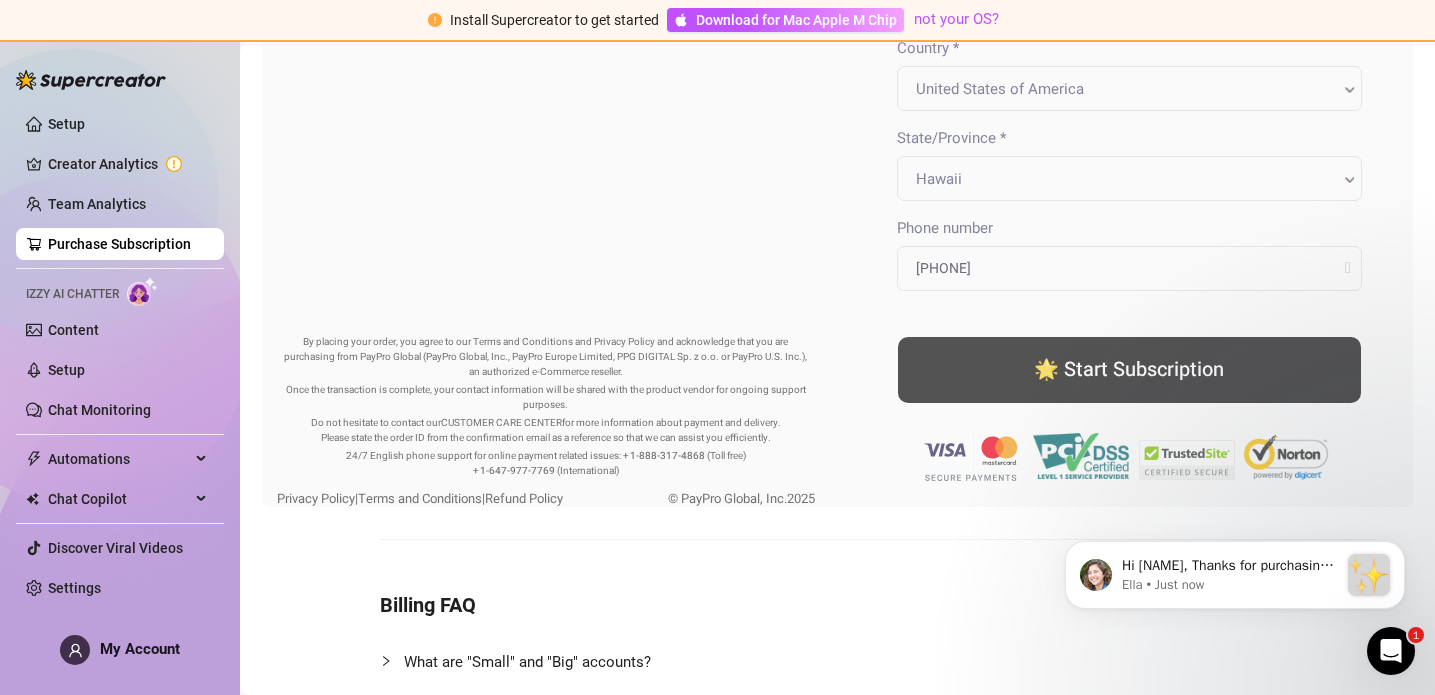 scroll, scrollTop: 0, scrollLeft: 0, axis: both 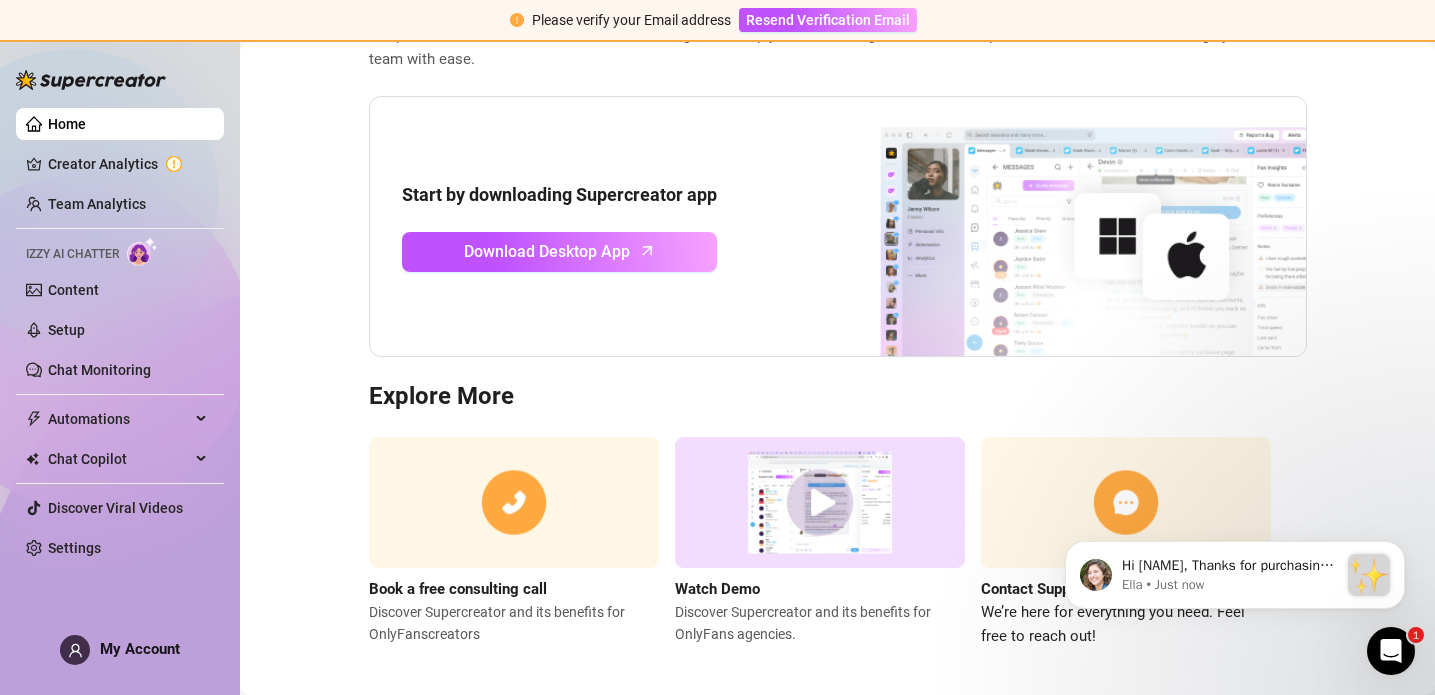 click 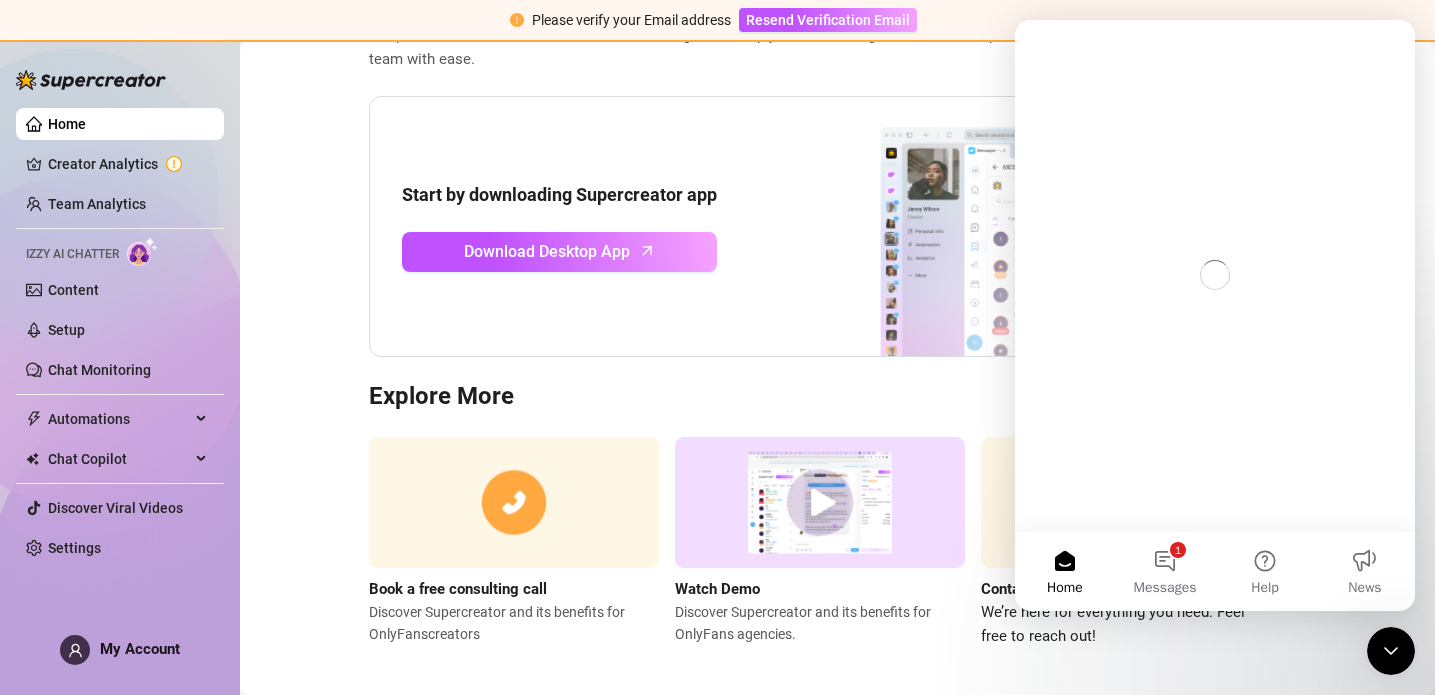 scroll, scrollTop: 0, scrollLeft: 0, axis: both 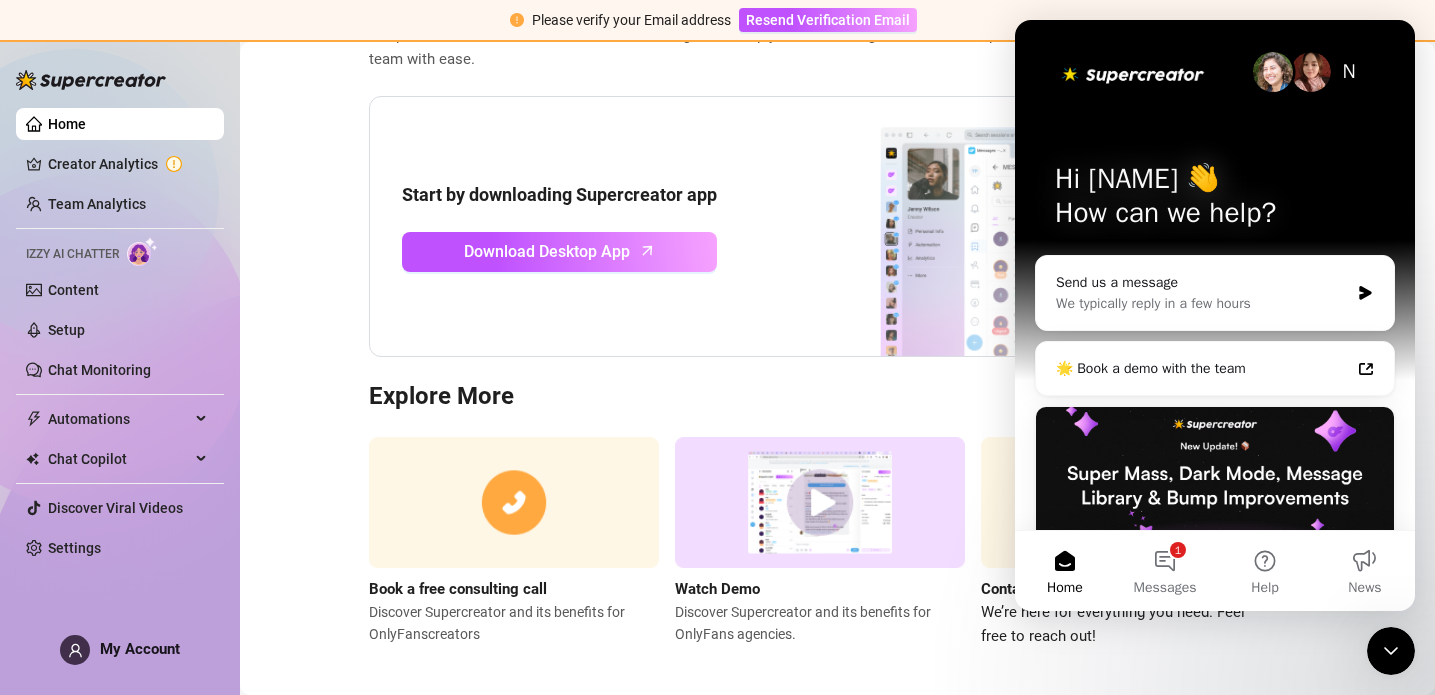 click on "Get Started with Supercreator Welcome to Supercreator - you’ll find here everything you need to manage your OnlyFans agency. Our powerful tools, automation, and AI are designed to help you build stronger fan relationships, sell more content, and manage your chat team with ease. Start by downloading Supercreator app Download Desktop App Explore More Book a free consulting call Discover Supercreator and its benefits for OnlyFans  creators Watch Demo Discover Supercreator and its benefits for OnlyFans agencies. Contact Support We’re here for everything you need. Feel free to reach out!" at bounding box center [838, 281] 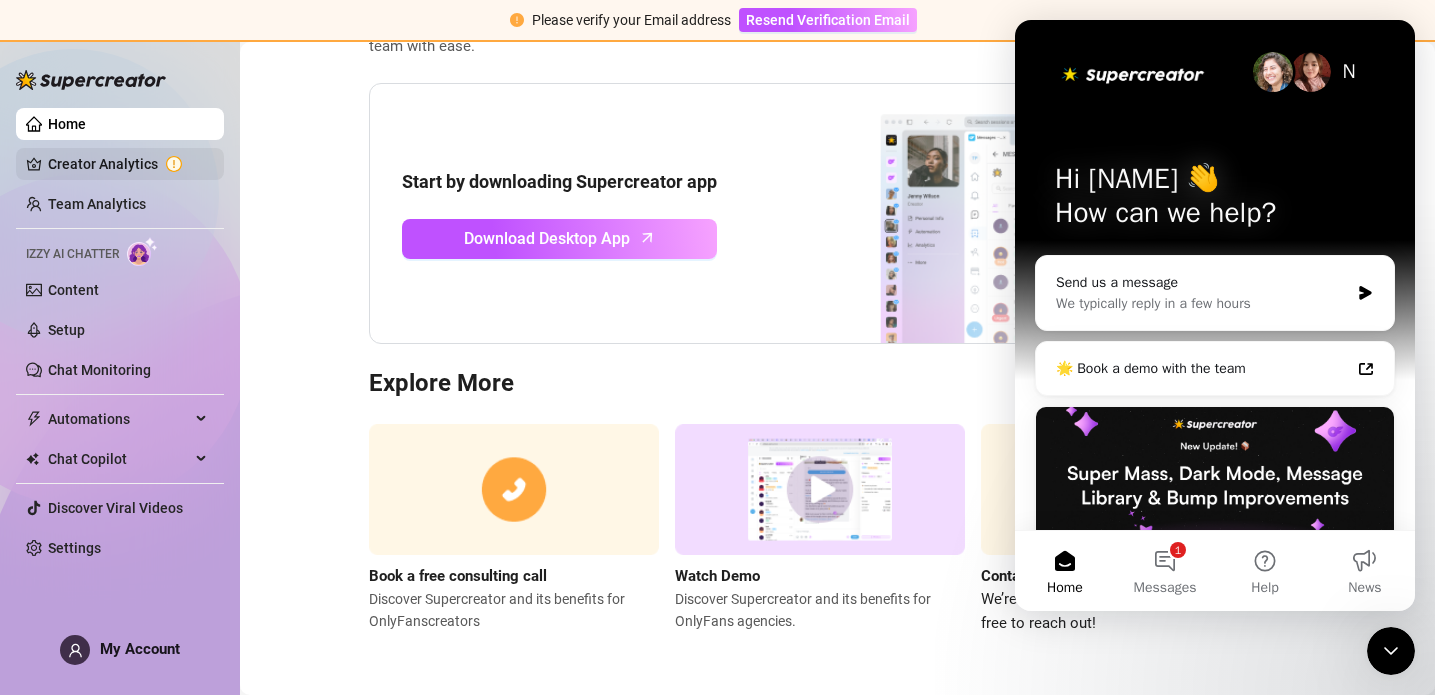 click on "Creator Analytics" at bounding box center [128, 164] 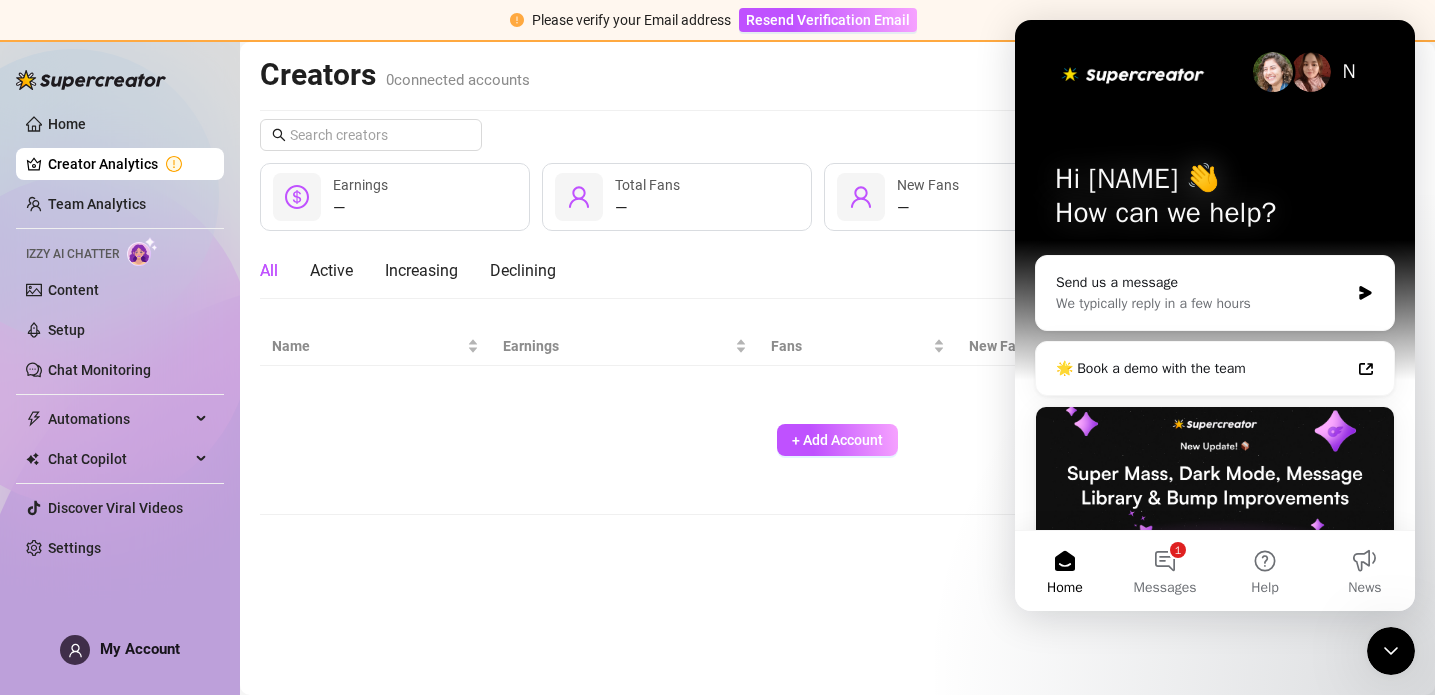 scroll, scrollTop: 0, scrollLeft: 0, axis: both 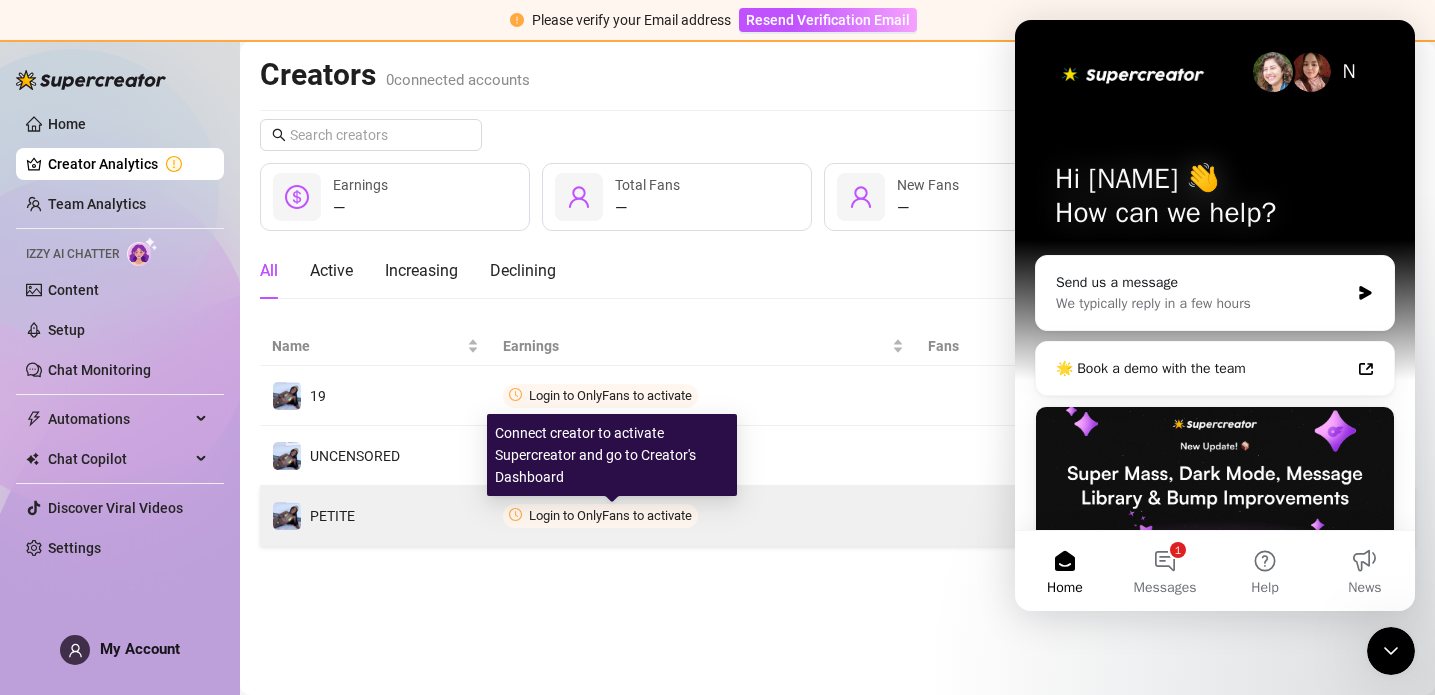 click on "Login to OnlyFans to activate" at bounding box center [610, 515] 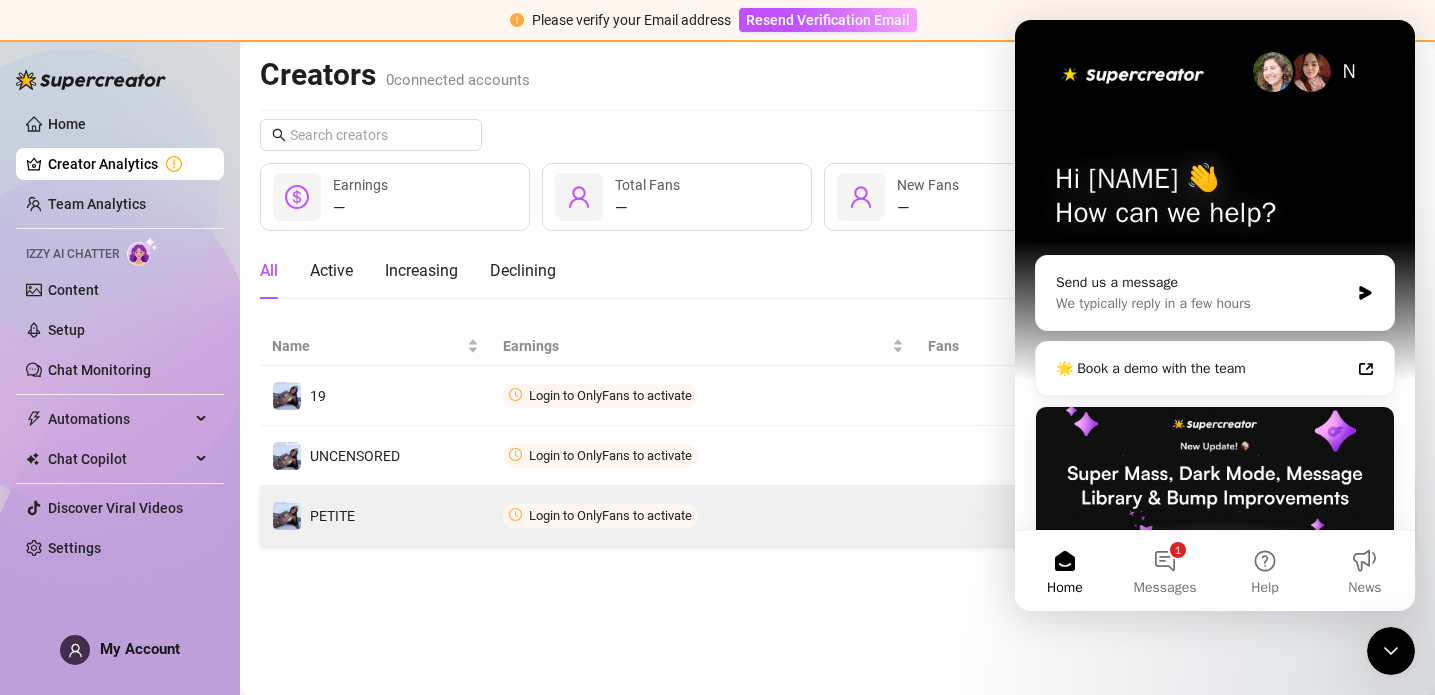click on "Login to OnlyFans to activate" at bounding box center [703, 516] 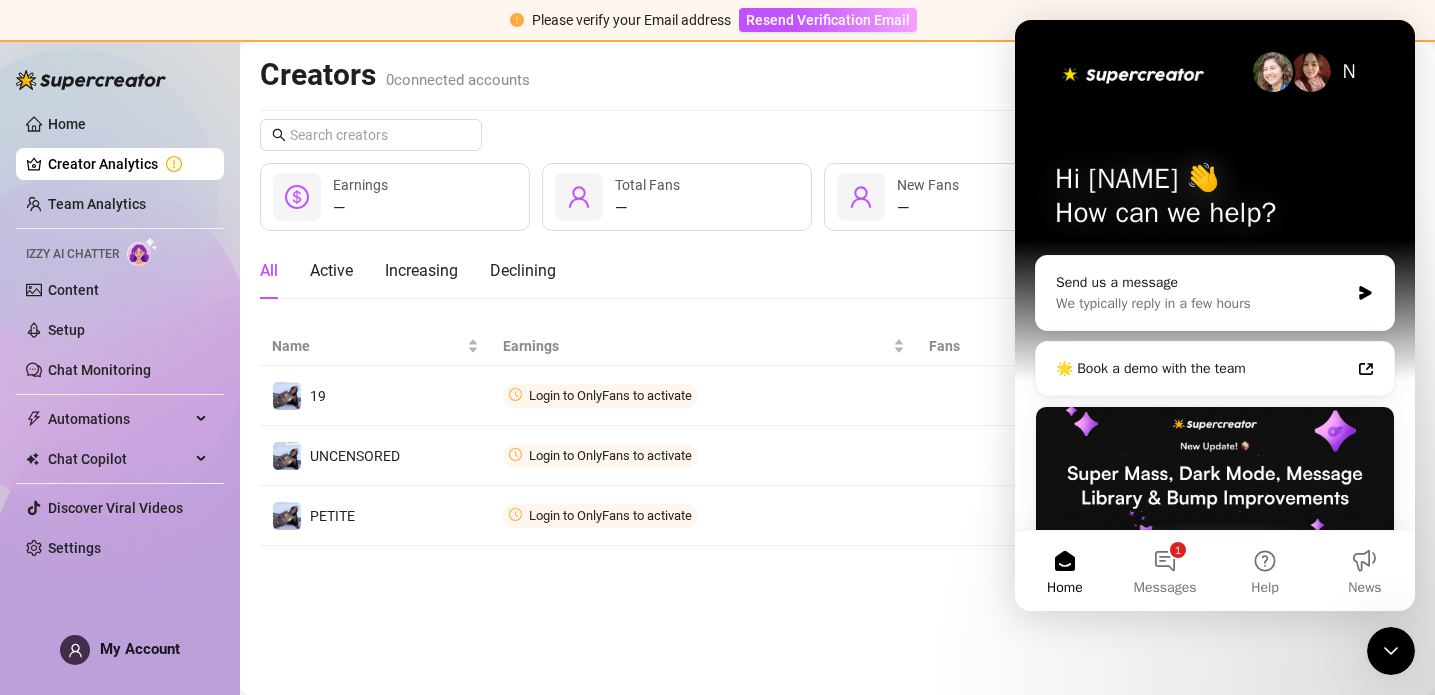 click on "Last 7 days" at bounding box center (837, 135) 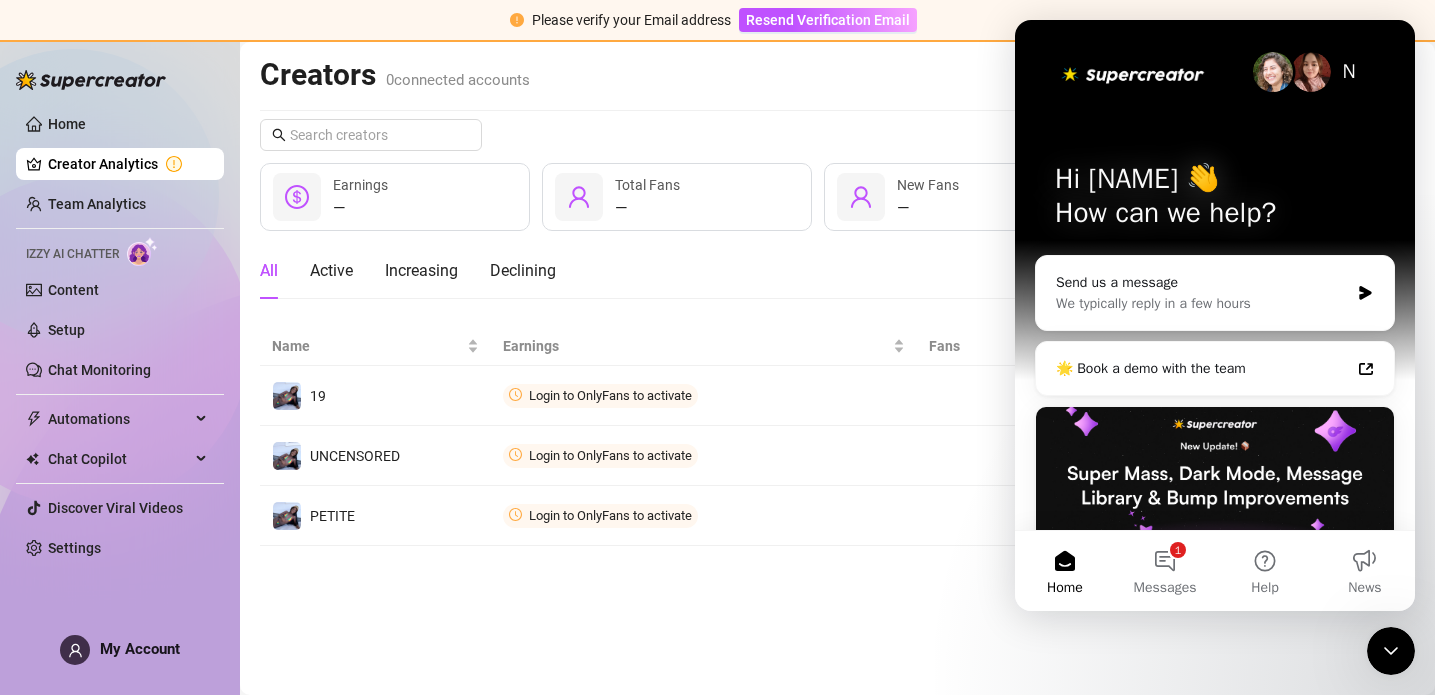 click on "Creators  0  connected accounts Manage Accounts + Add Account Last 7 days — Earnings — Total Fans — New Fans All Active Increasing Declining Name Earnings Fans New Fans 19 Login to OnlyFans to activate Connect UNCENSORED Login to OnlyFans to activate Connect PETITE Login to OnlyFans to activate Connect" at bounding box center (837, 368) 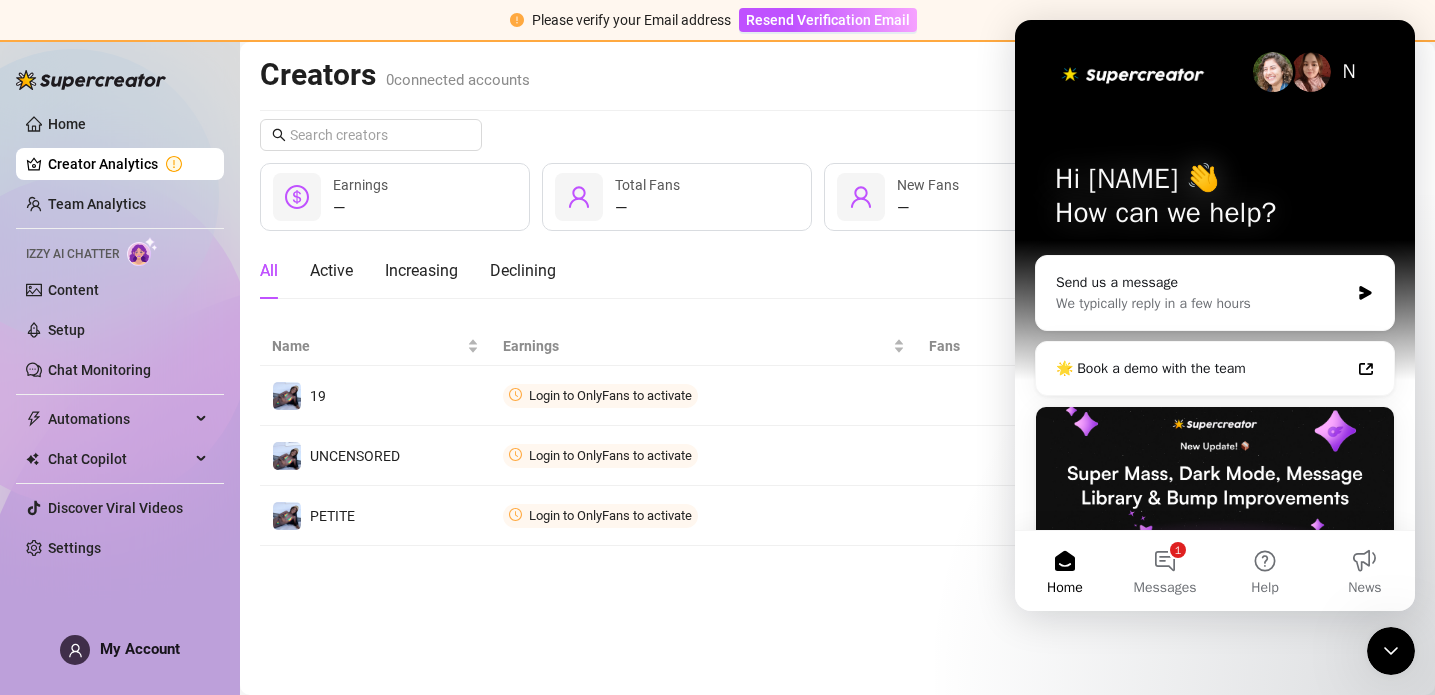click 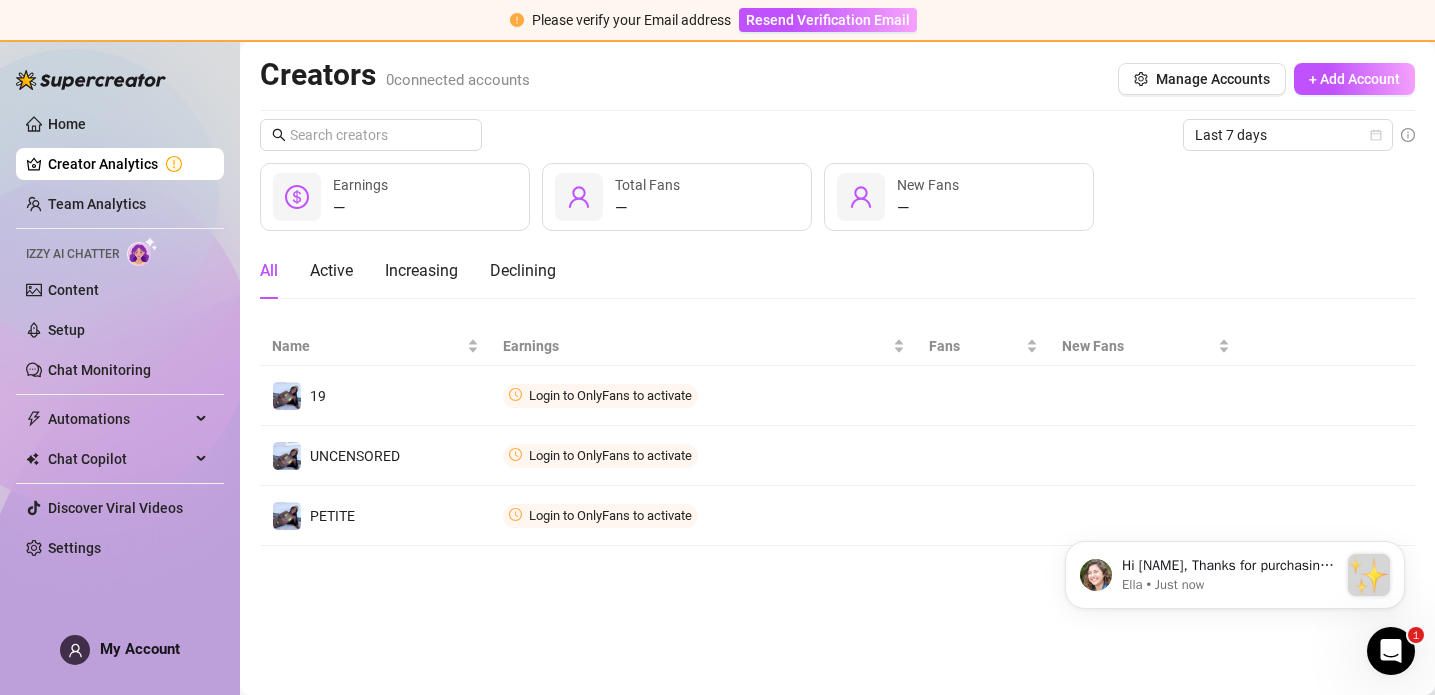 scroll, scrollTop: 0, scrollLeft: 0, axis: both 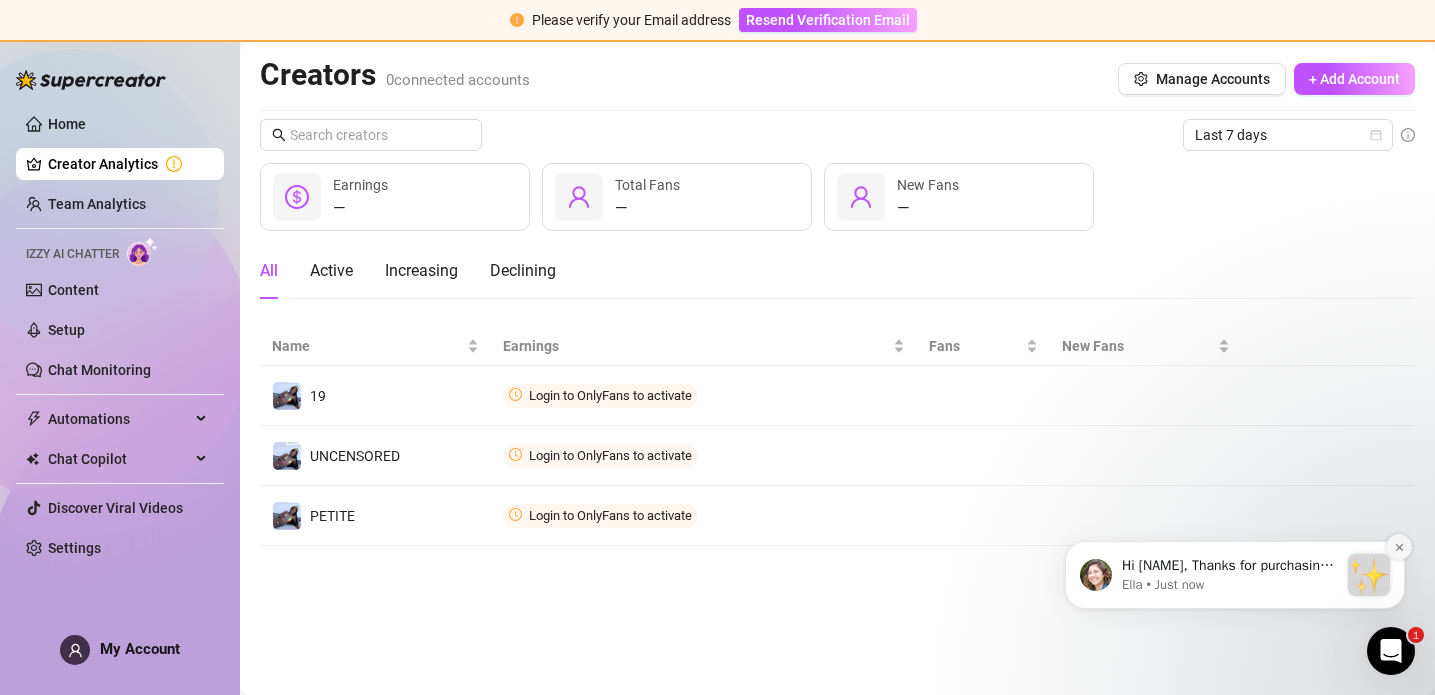 click 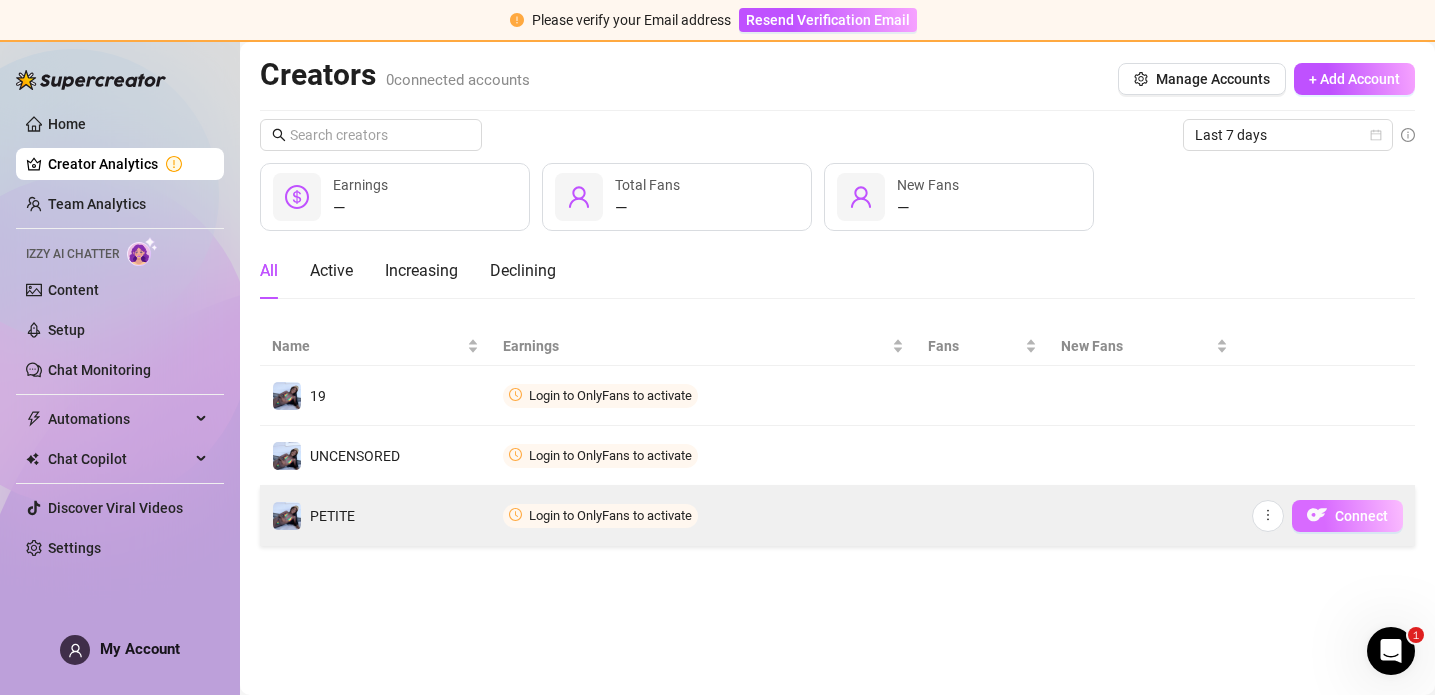 click on "Connect" at bounding box center (1347, 516) 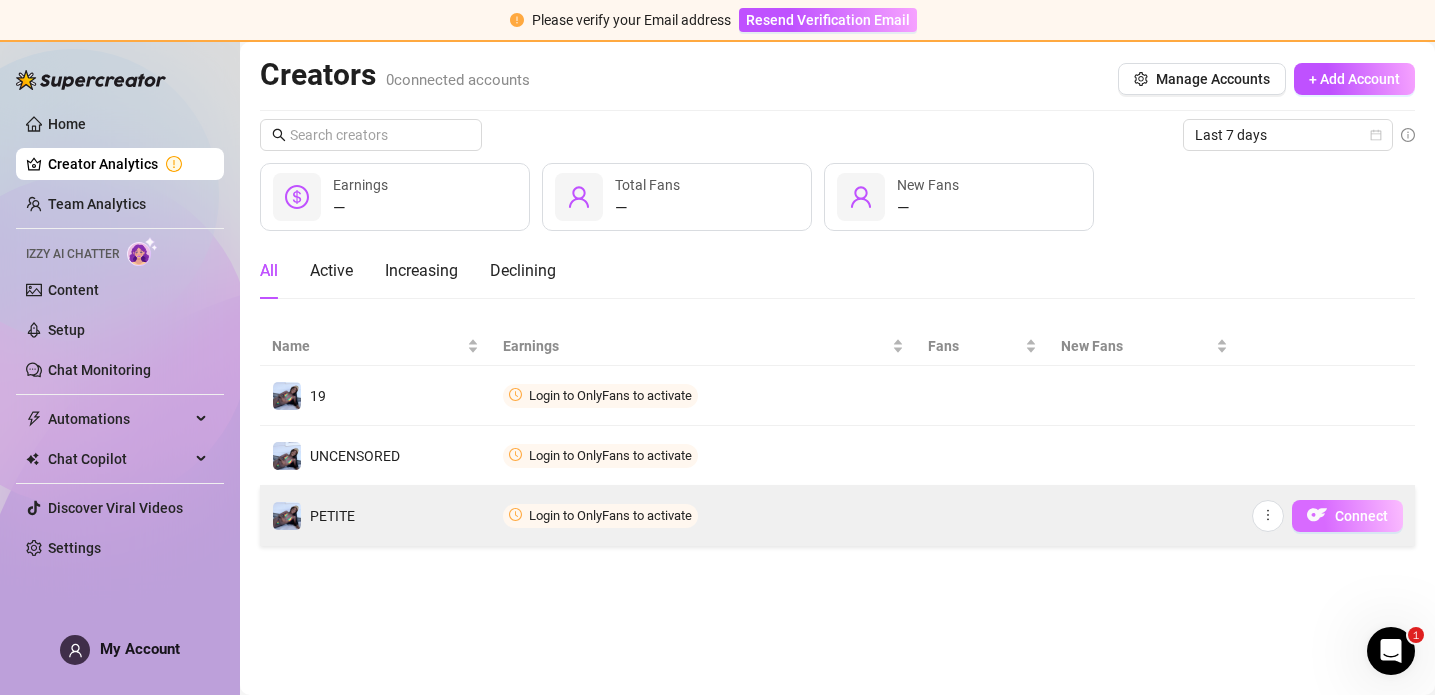 click on "Connect" at bounding box center [1347, 516] 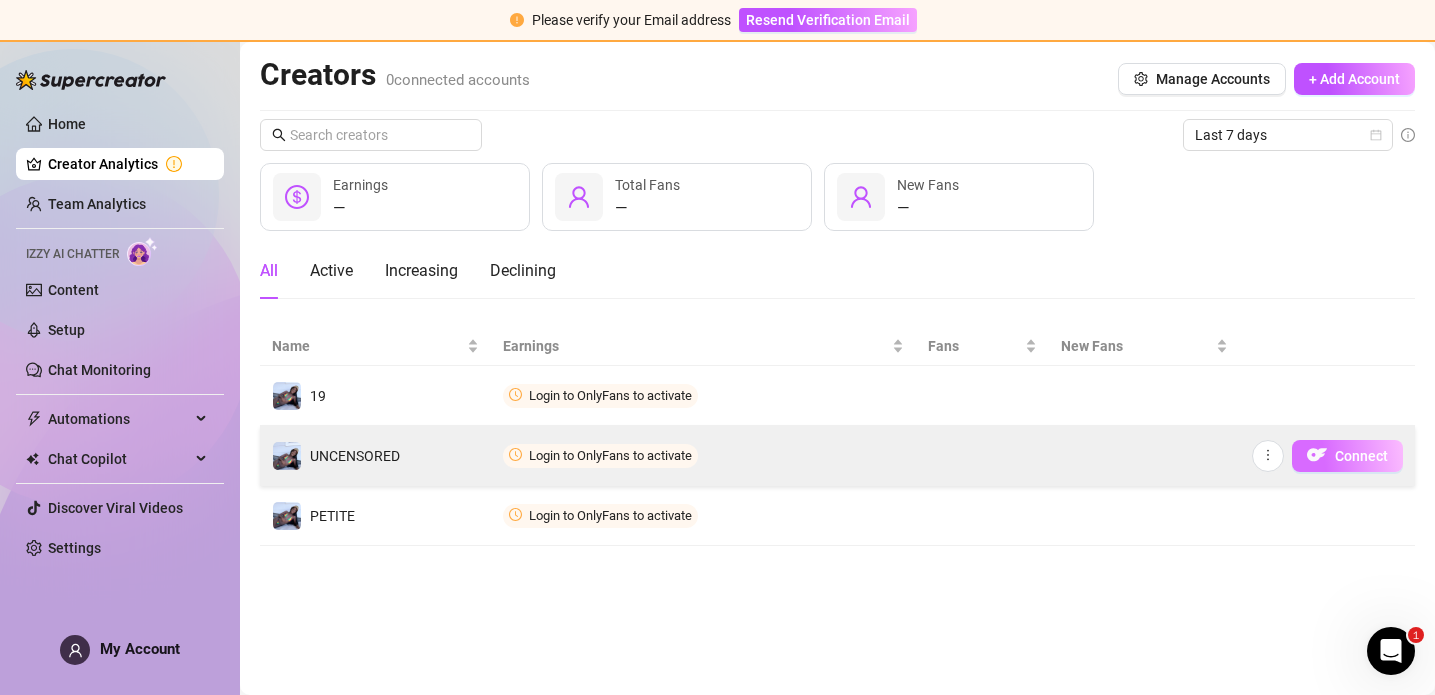 click on "Connect" at bounding box center (1347, 456) 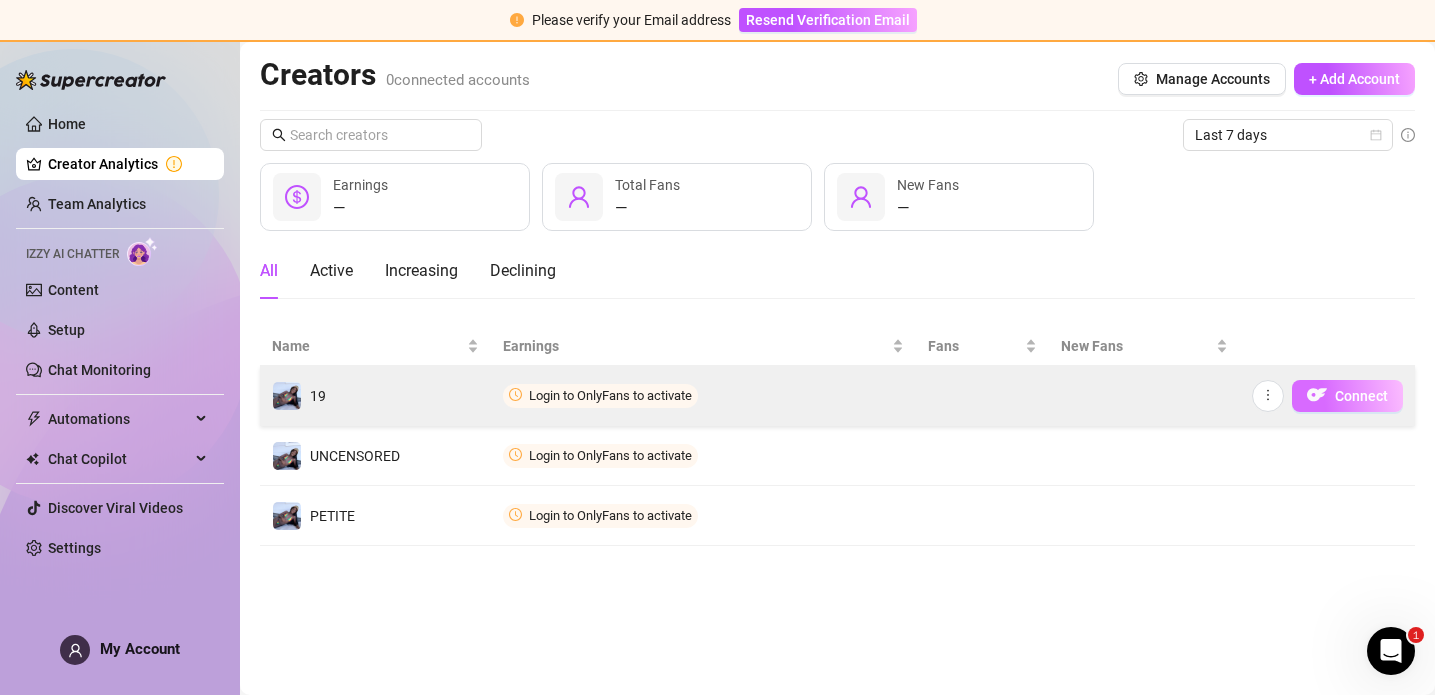 click at bounding box center (1317, 395) 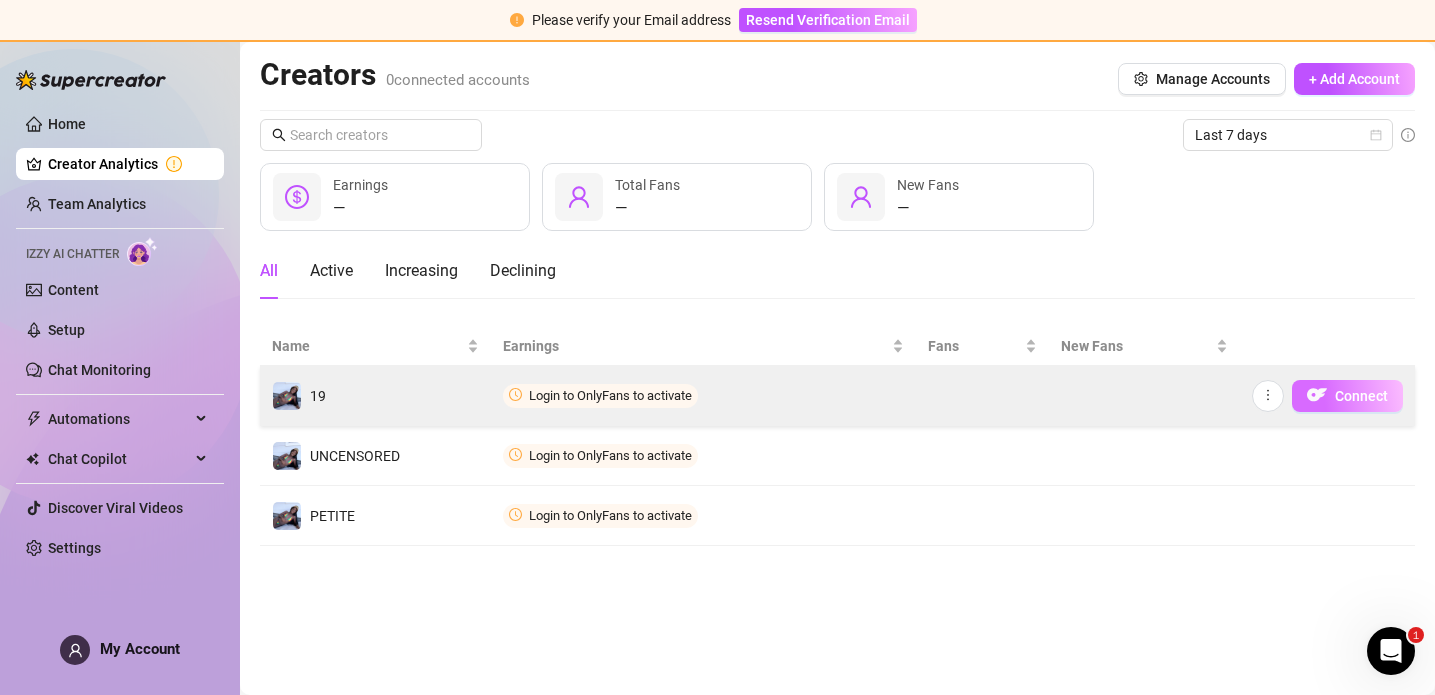 click at bounding box center [1317, 395] 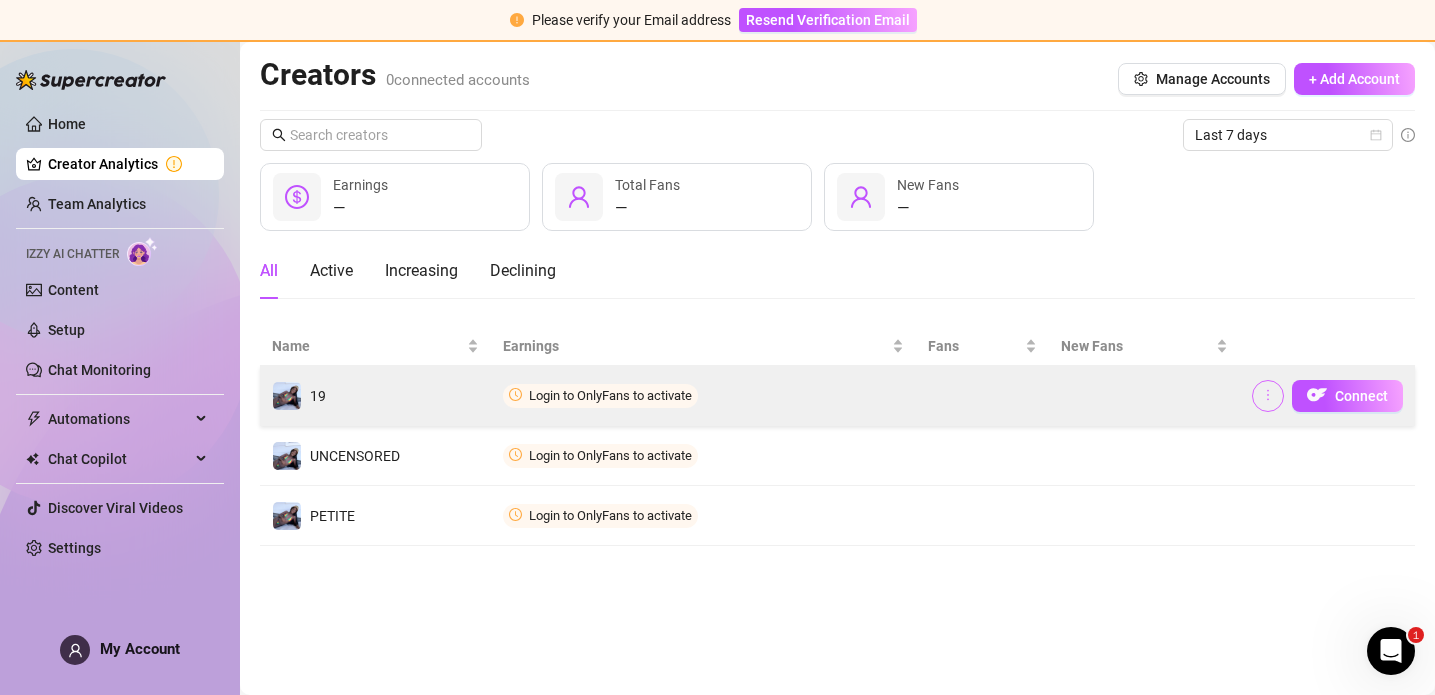 click 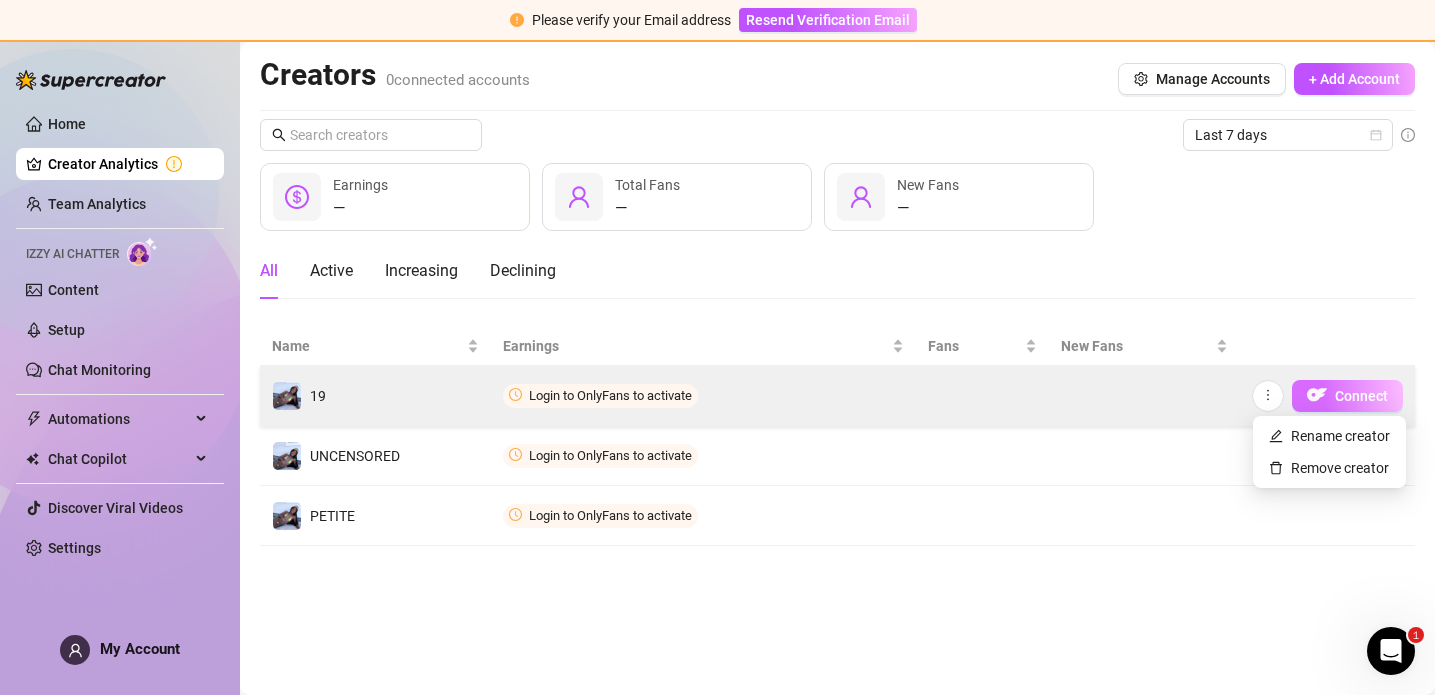 click on "Connect" at bounding box center (1347, 396) 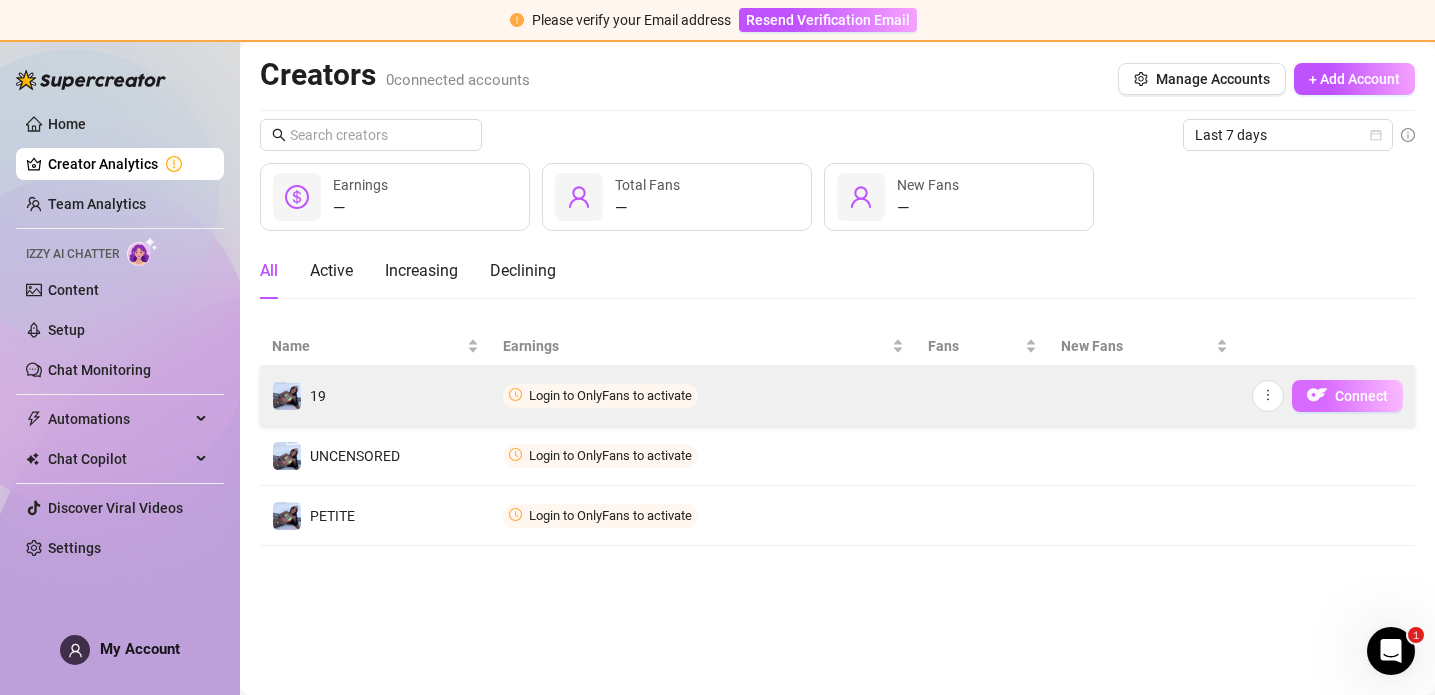 click on "Connect" at bounding box center (1347, 396) 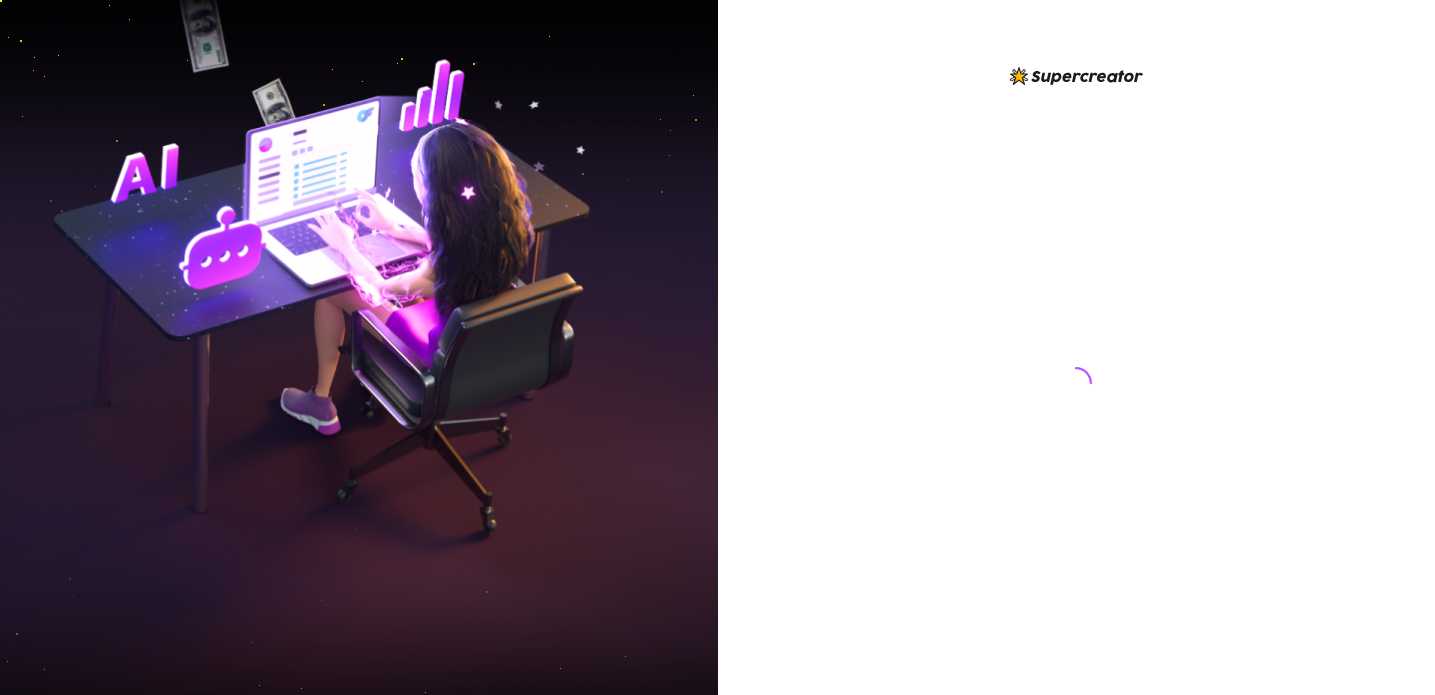 scroll, scrollTop: 0, scrollLeft: 0, axis: both 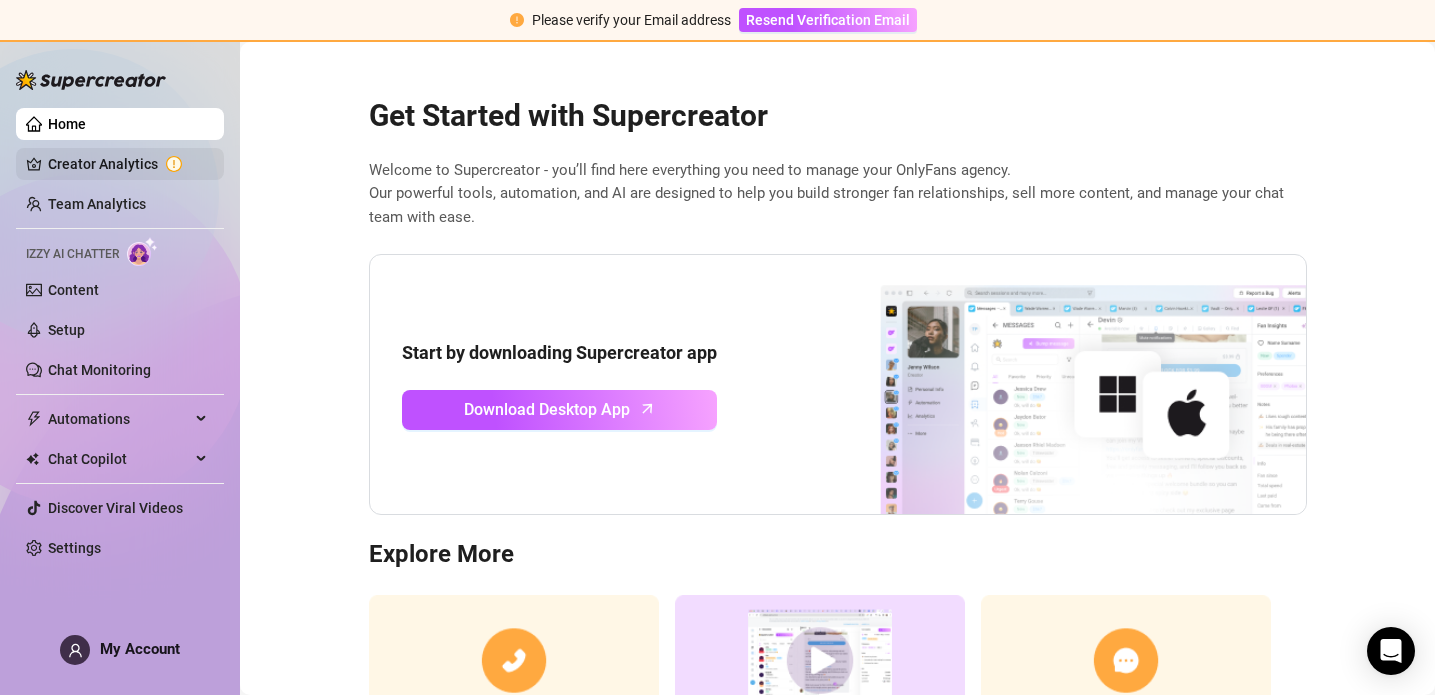 click on "Creator Analytics" at bounding box center [128, 164] 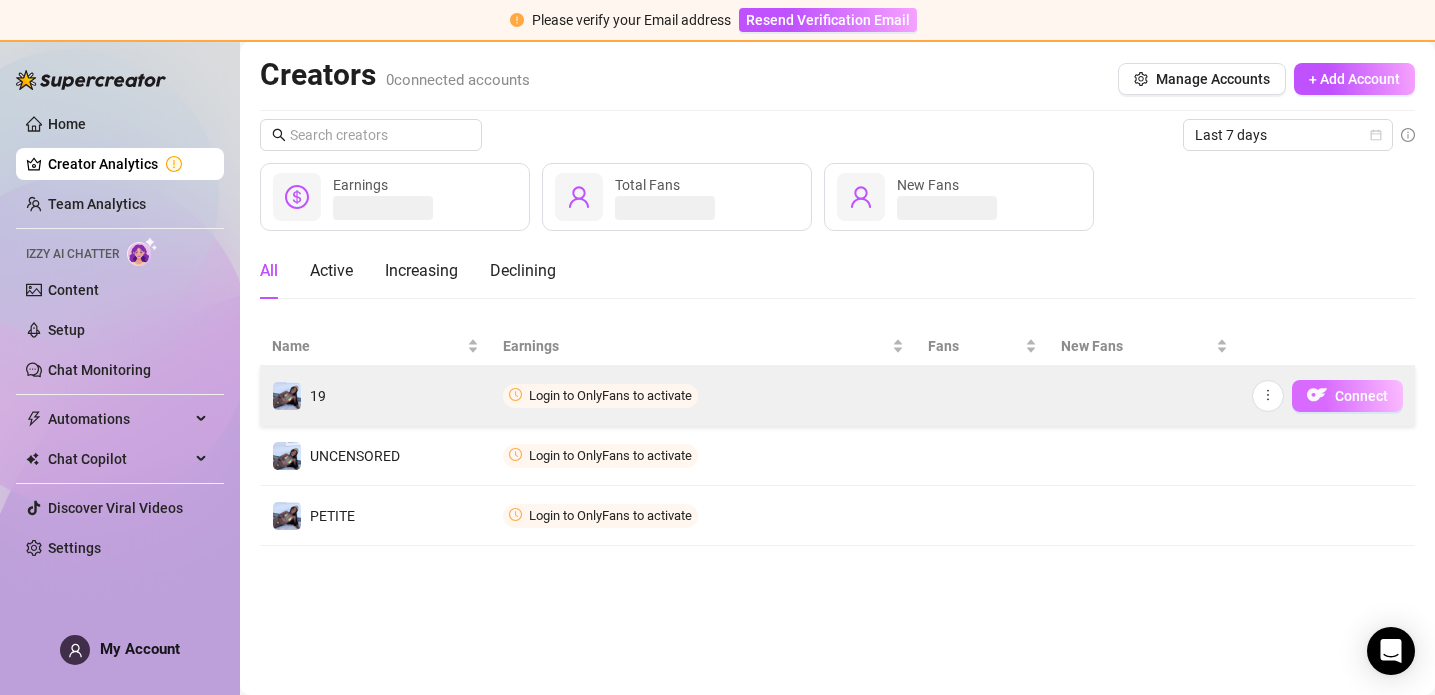 click on "Connect" at bounding box center [1361, 396] 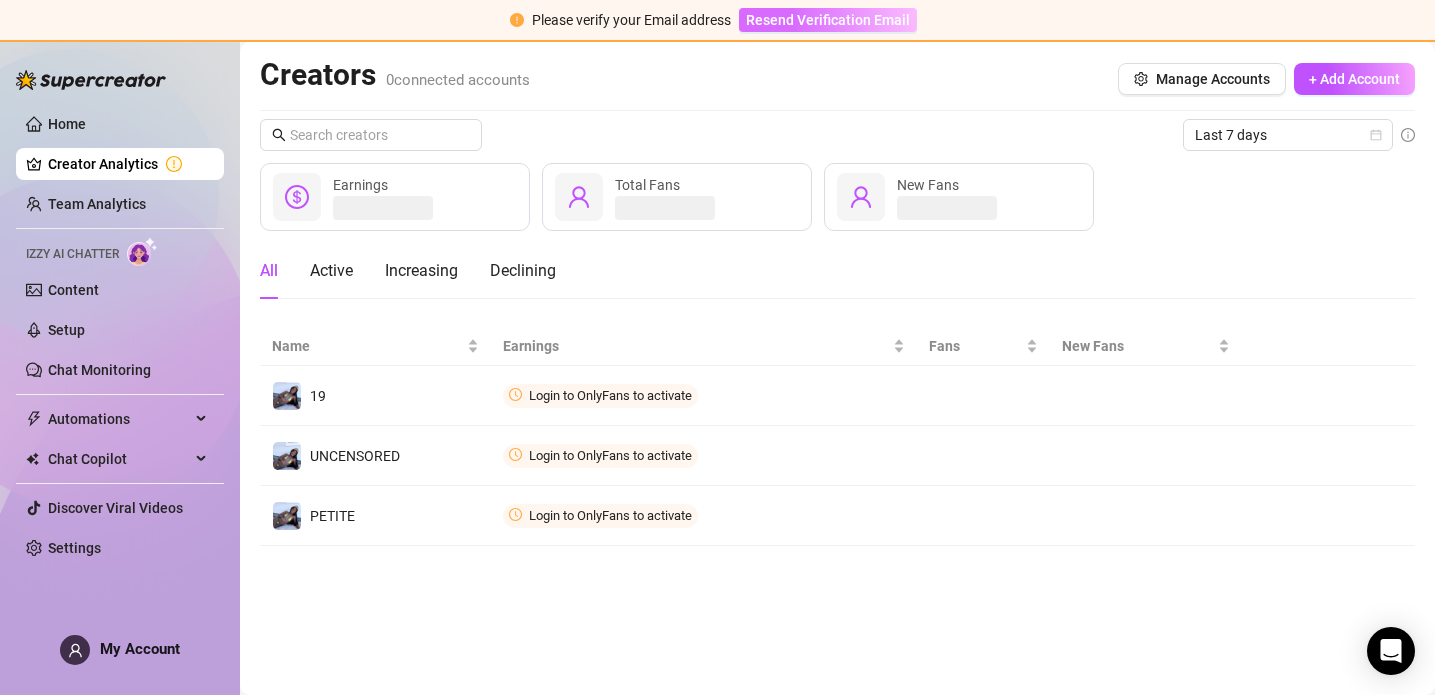 click on "Resend Verification Email" at bounding box center (828, 20) 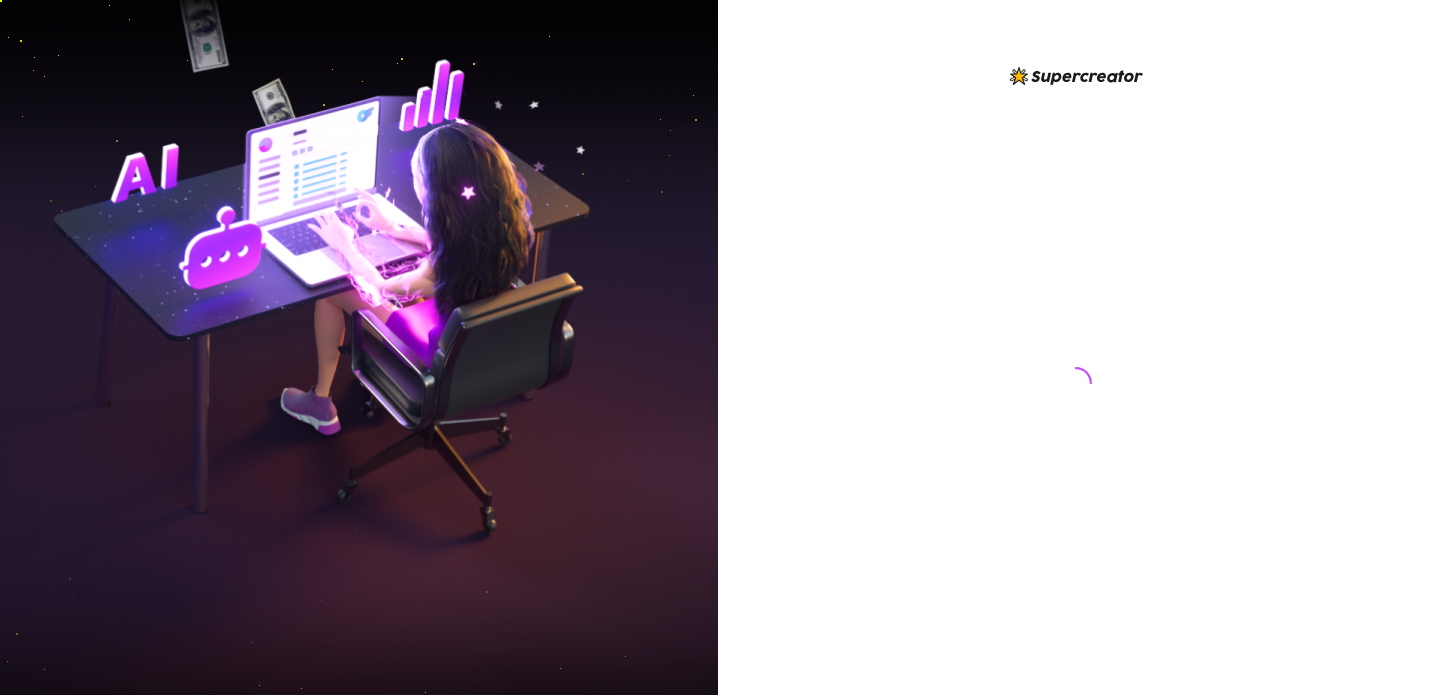 scroll, scrollTop: 0, scrollLeft: 0, axis: both 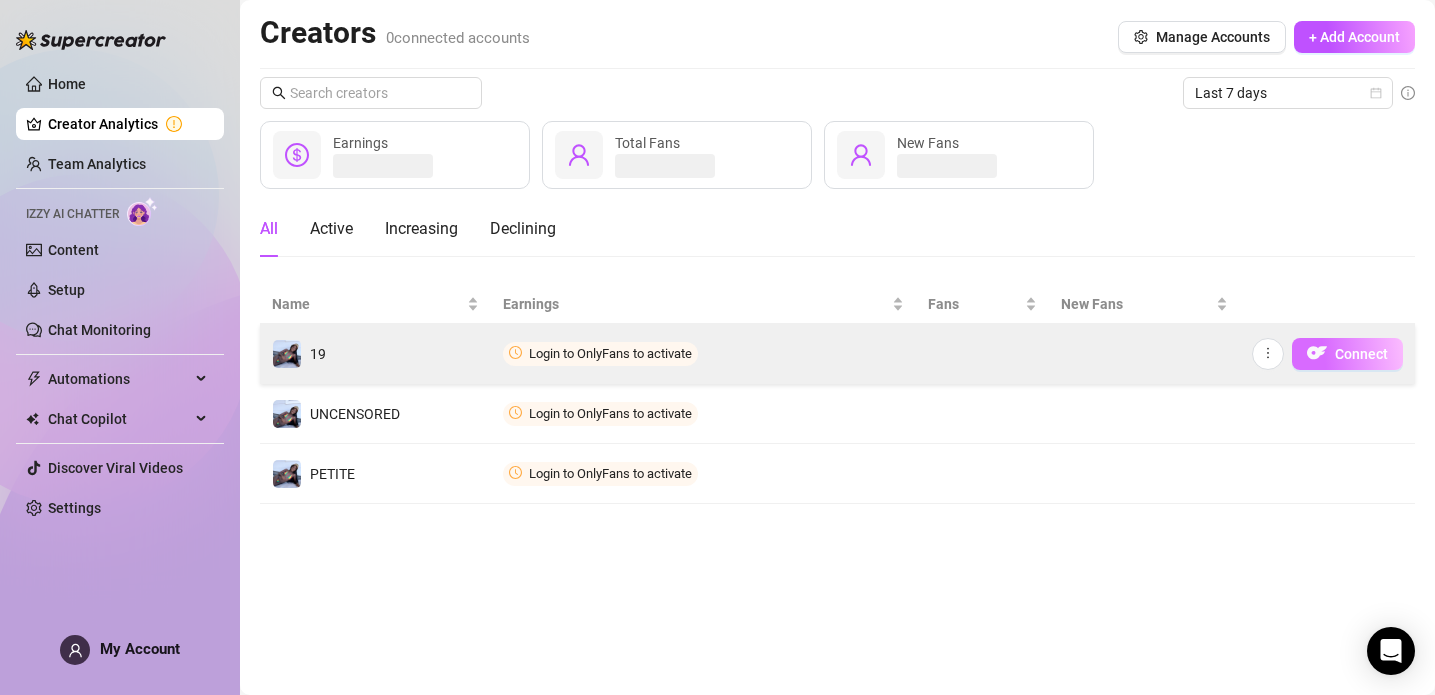 click on "Connect" at bounding box center [1361, 354] 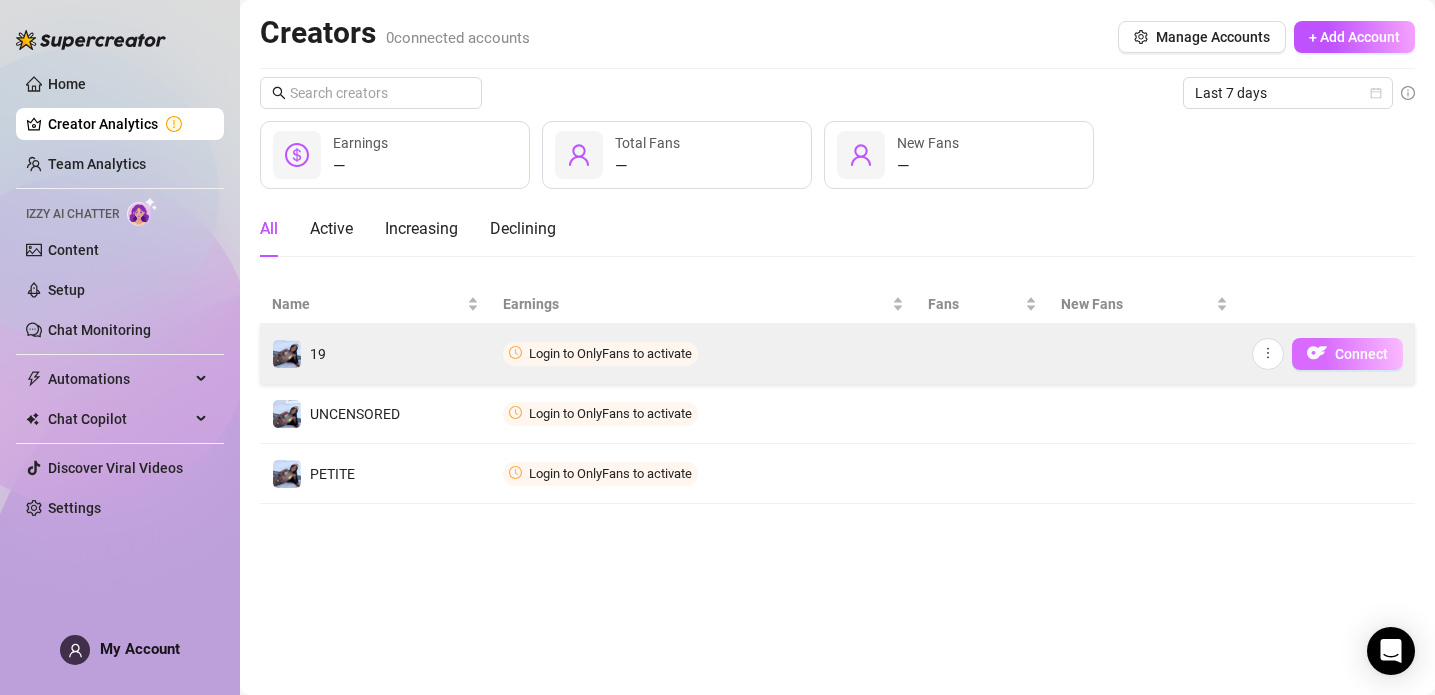 click on "Connect" at bounding box center [1361, 354] 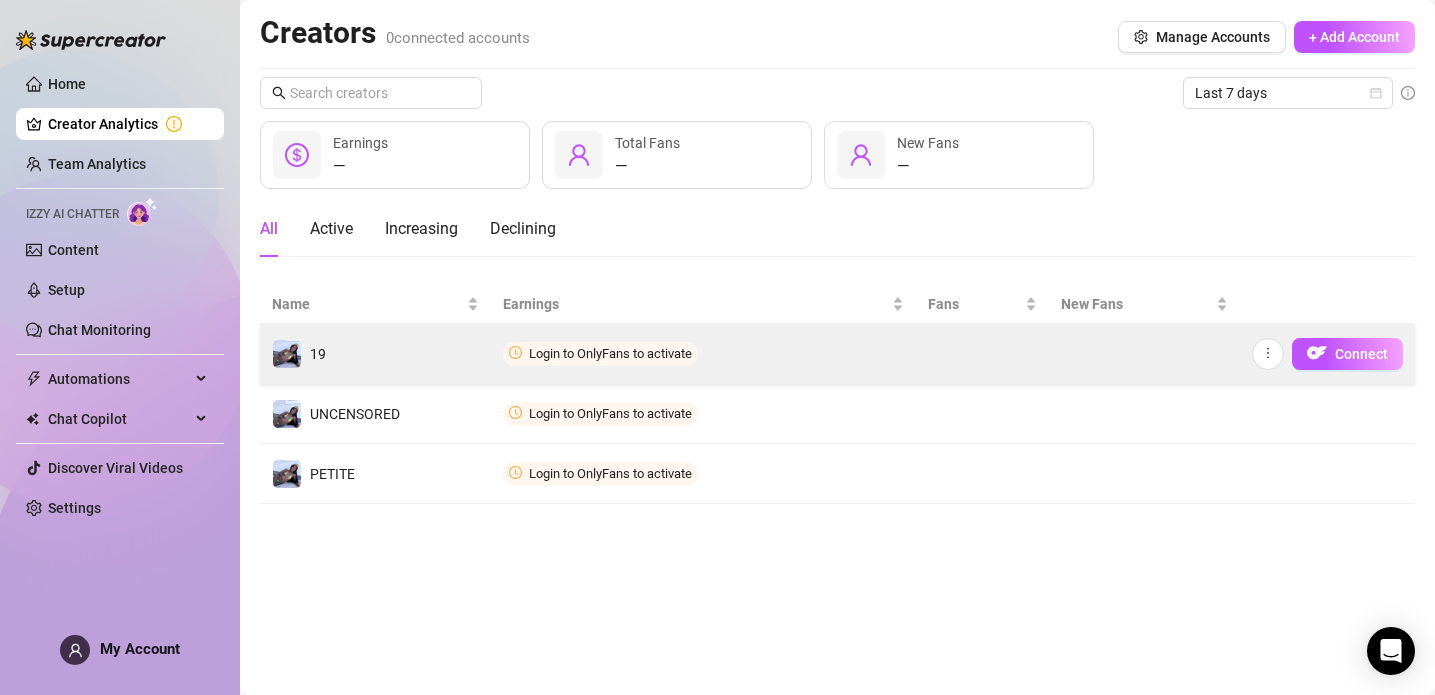 click on "Connect" at bounding box center (1327, 354) 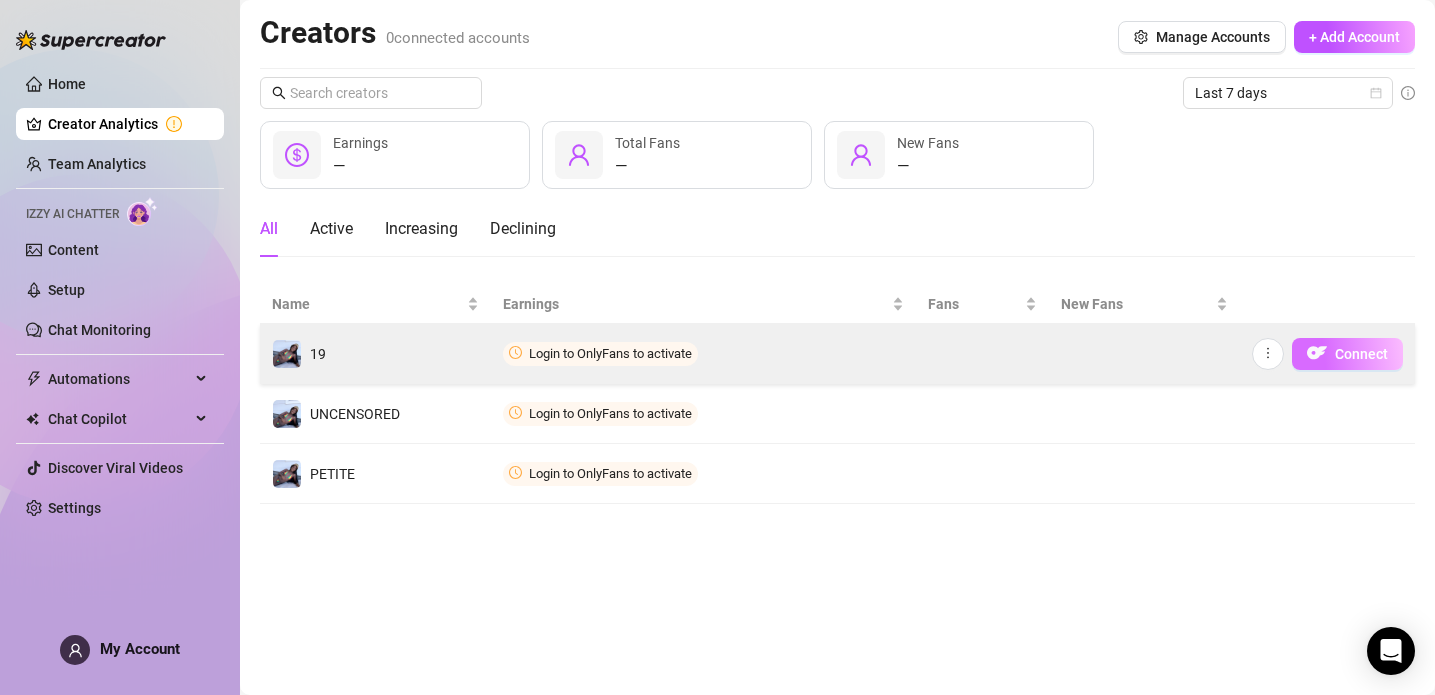 click at bounding box center [1317, 353] 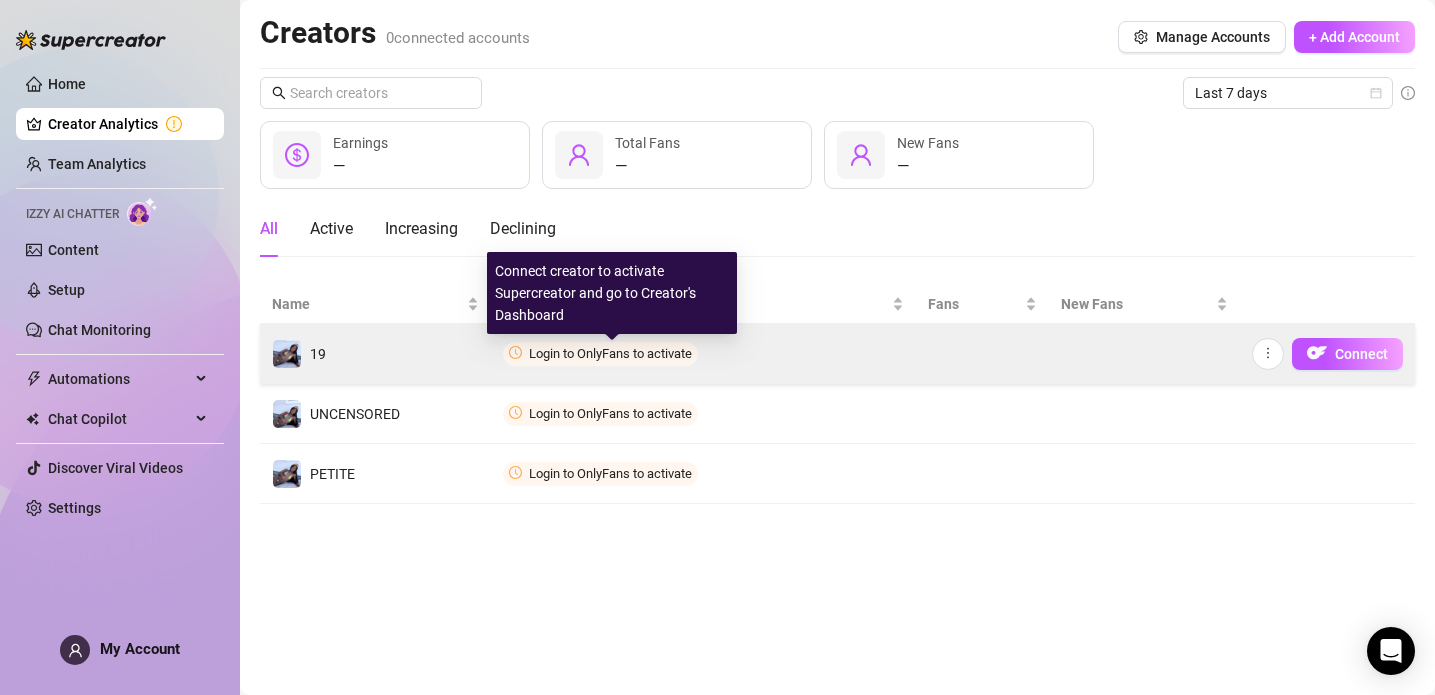 click on "Login to OnlyFans to activate" at bounding box center [610, 353] 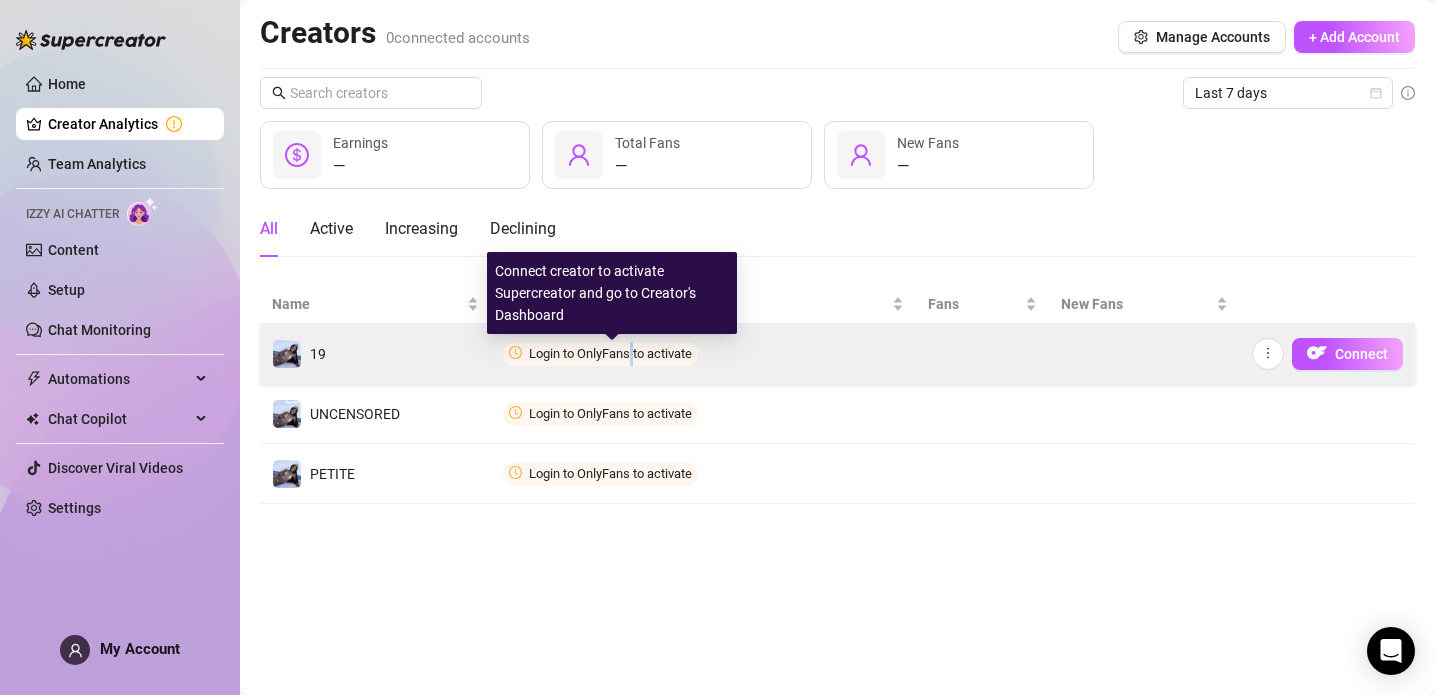 click on "Login to OnlyFans to activate" at bounding box center [610, 353] 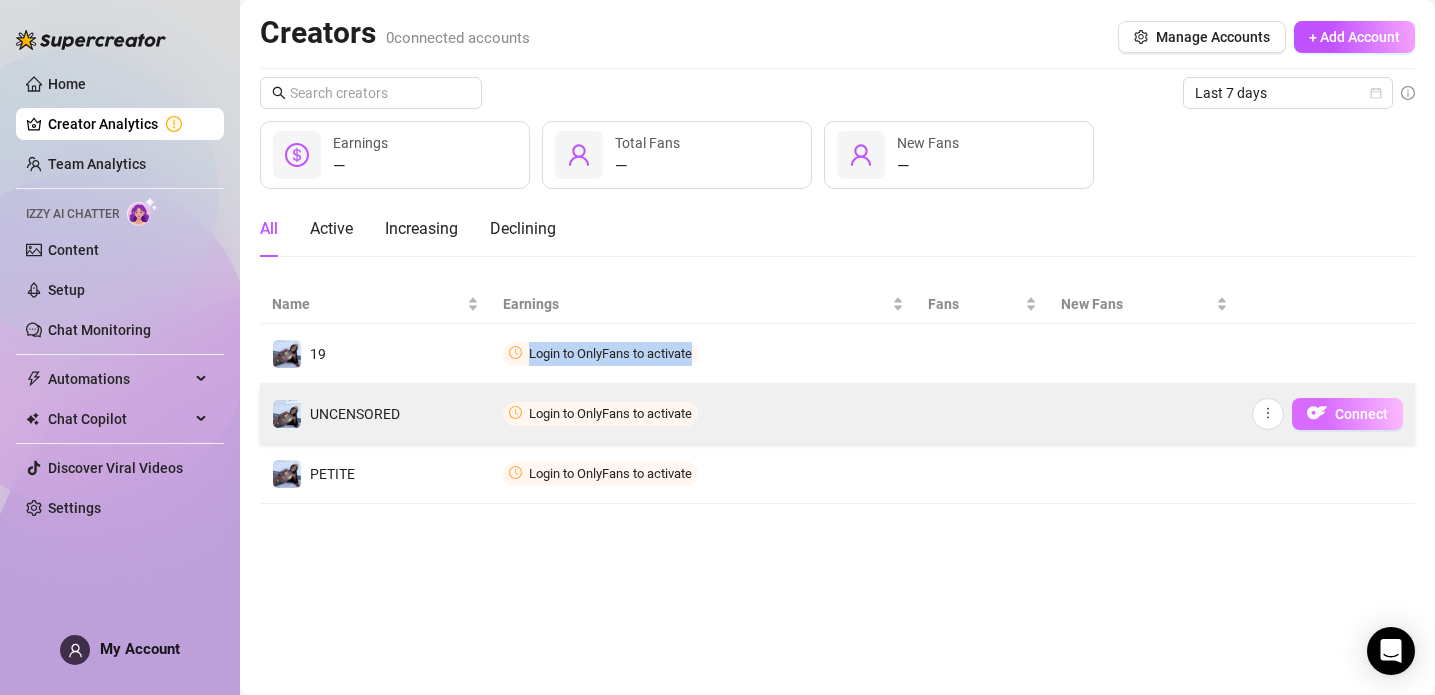 click on "Connect" at bounding box center (1361, 414) 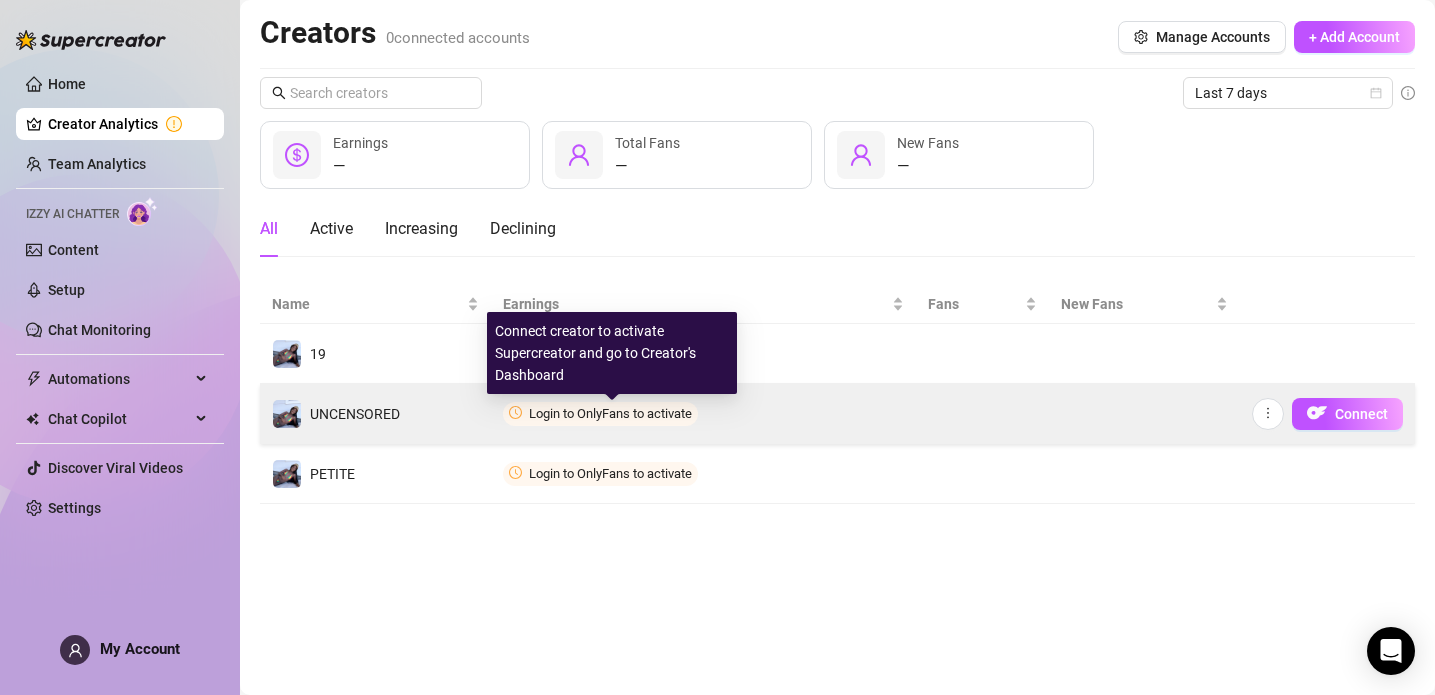 click on "Login to OnlyFans to activate" at bounding box center (610, 413) 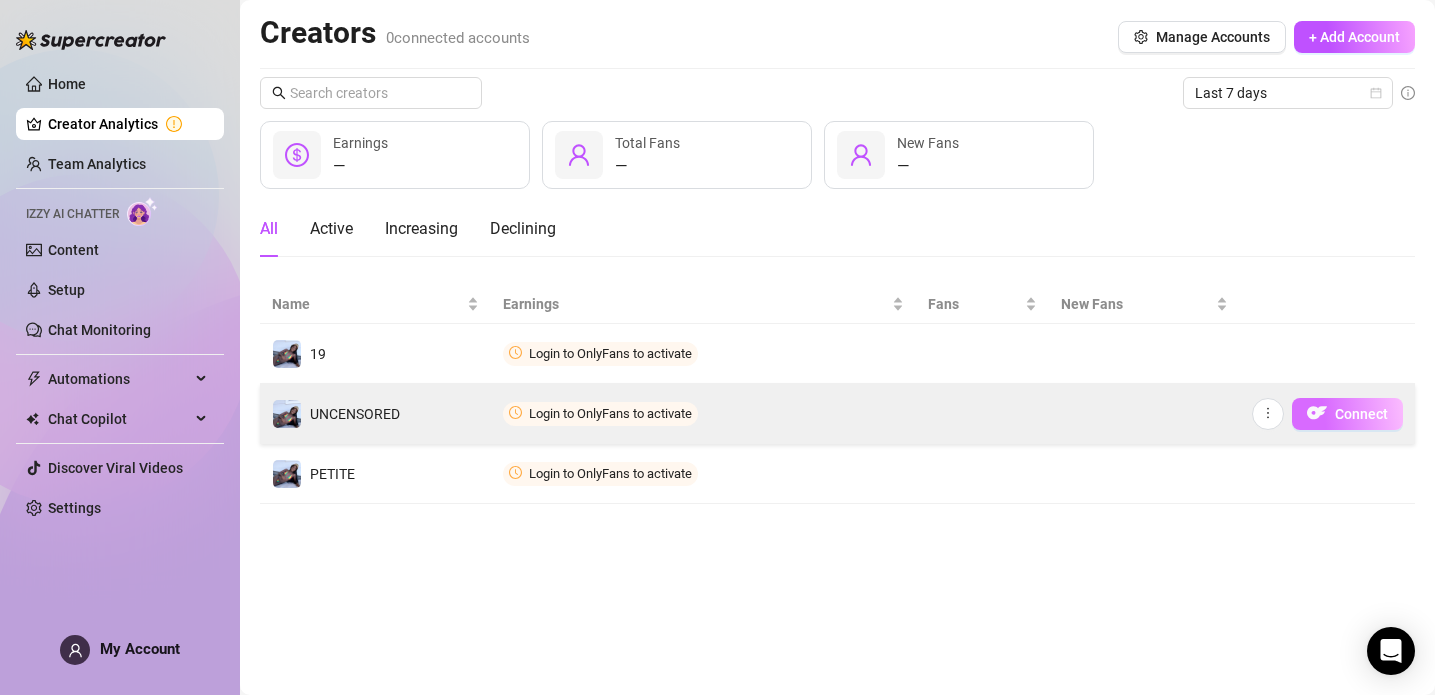 click on "Connect" at bounding box center [1347, 414] 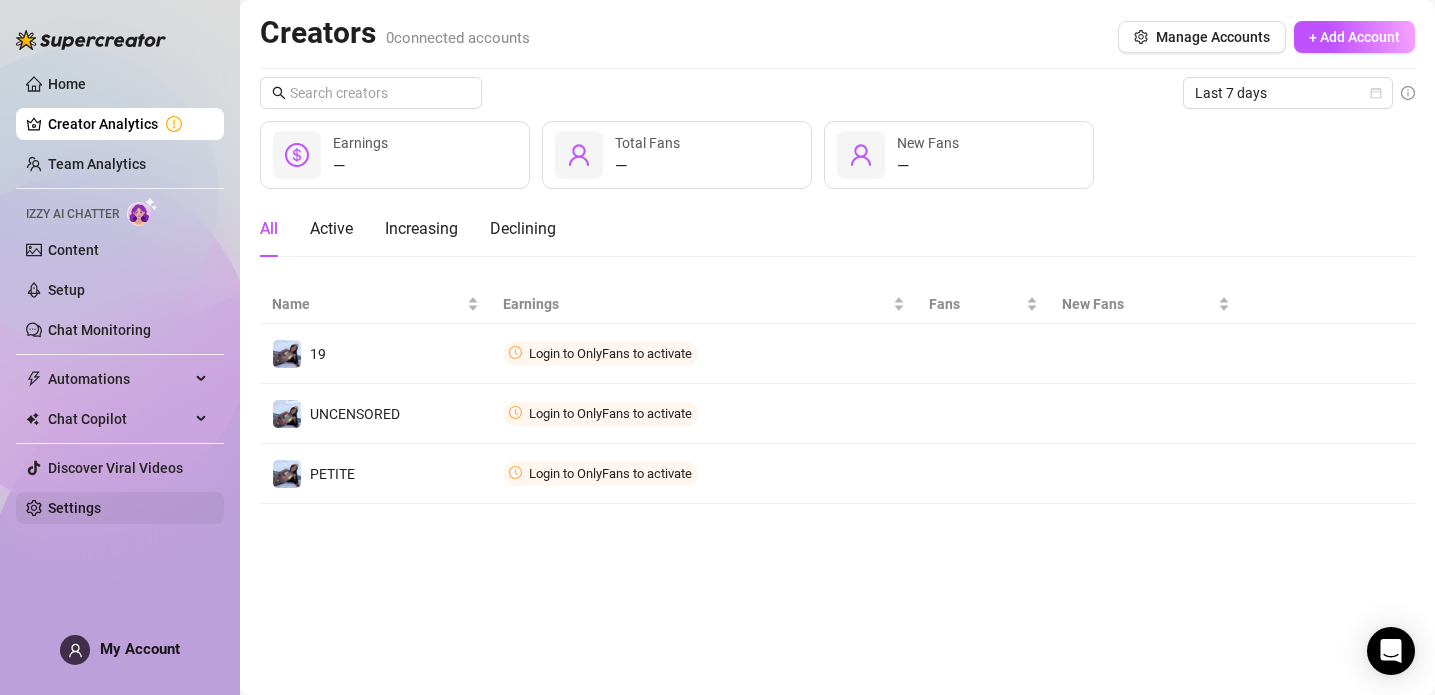 click on "Settings" at bounding box center [74, 508] 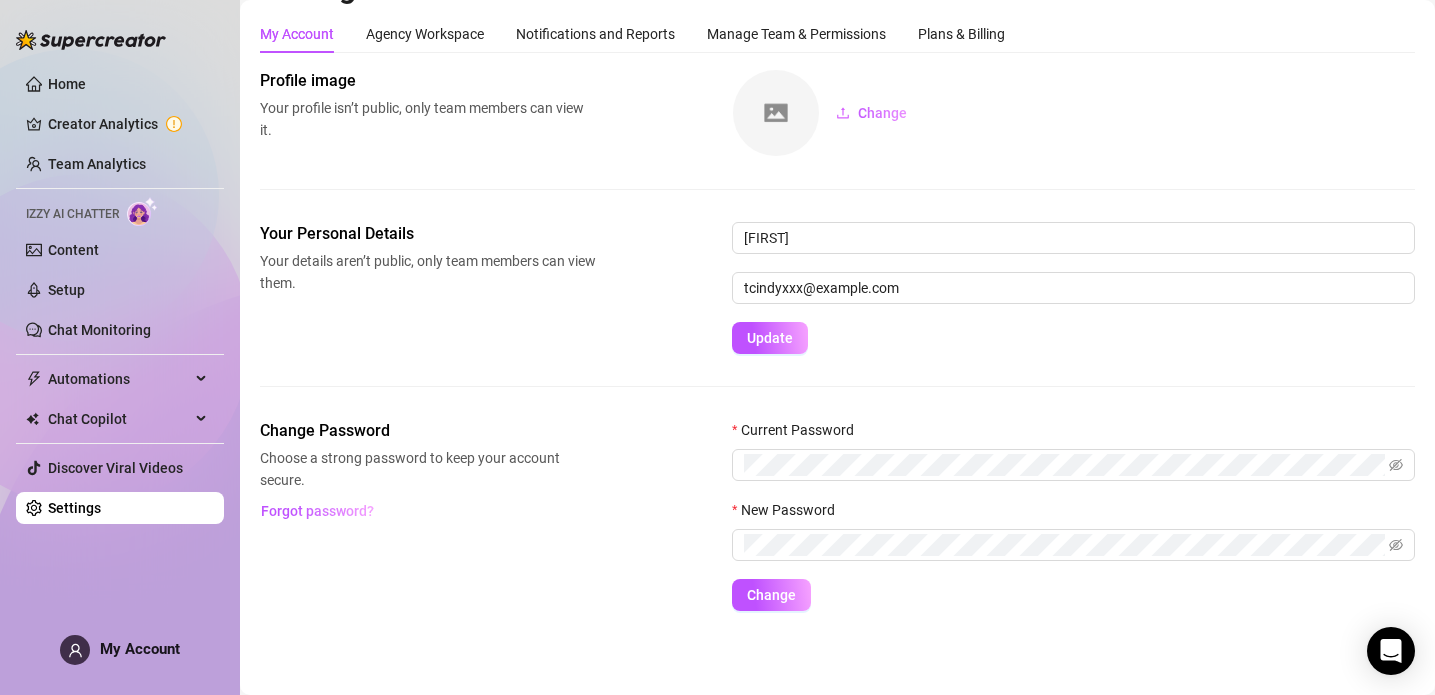 scroll, scrollTop: 0, scrollLeft: 0, axis: both 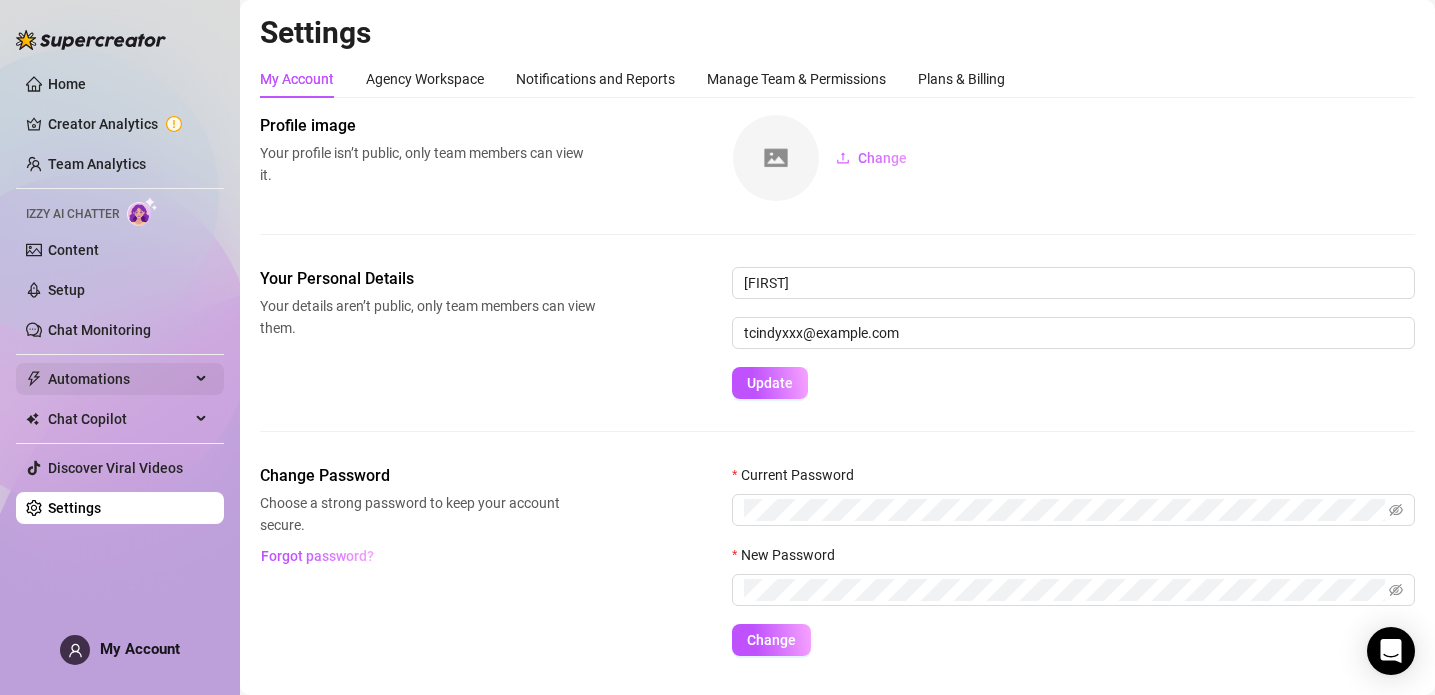 click on "Automations" at bounding box center (119, 379) 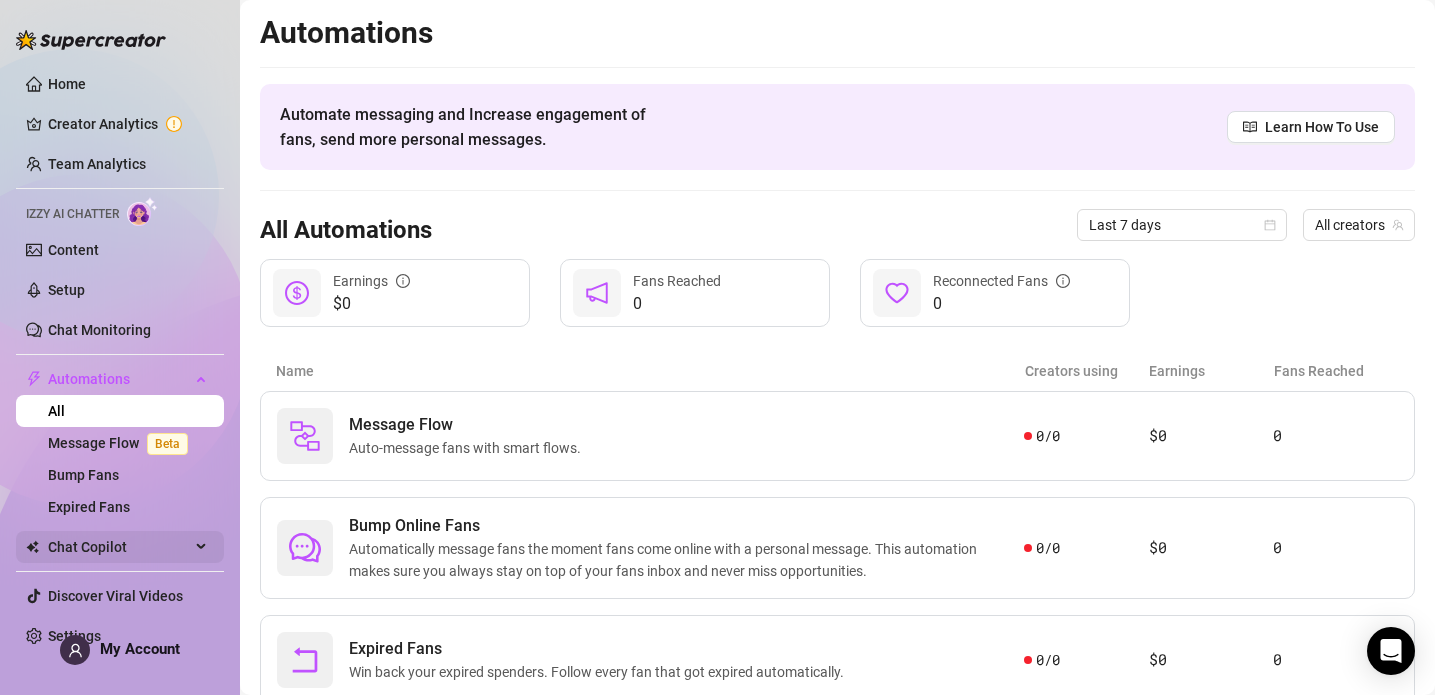 click on "Chat Copilot" at bounding box center (119, 547) 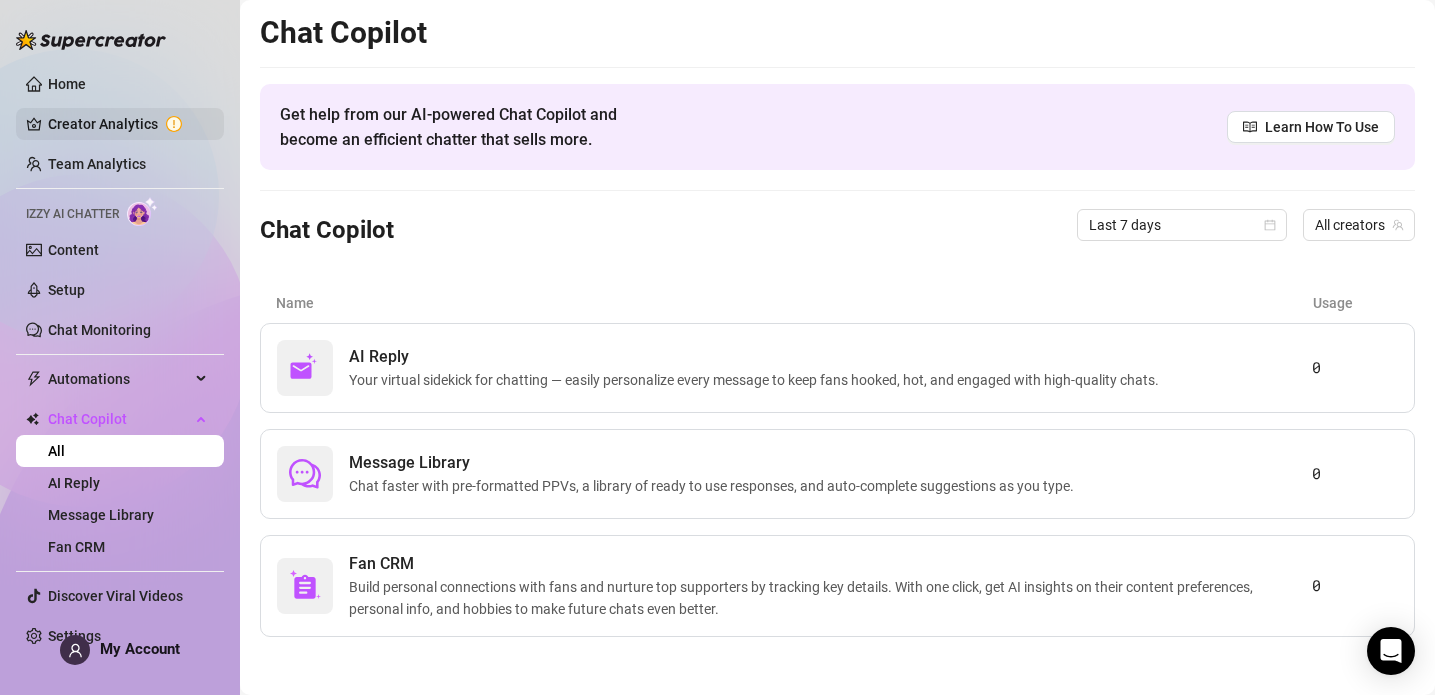 click on "Creator Analytics" at bounding box center [128, 124] 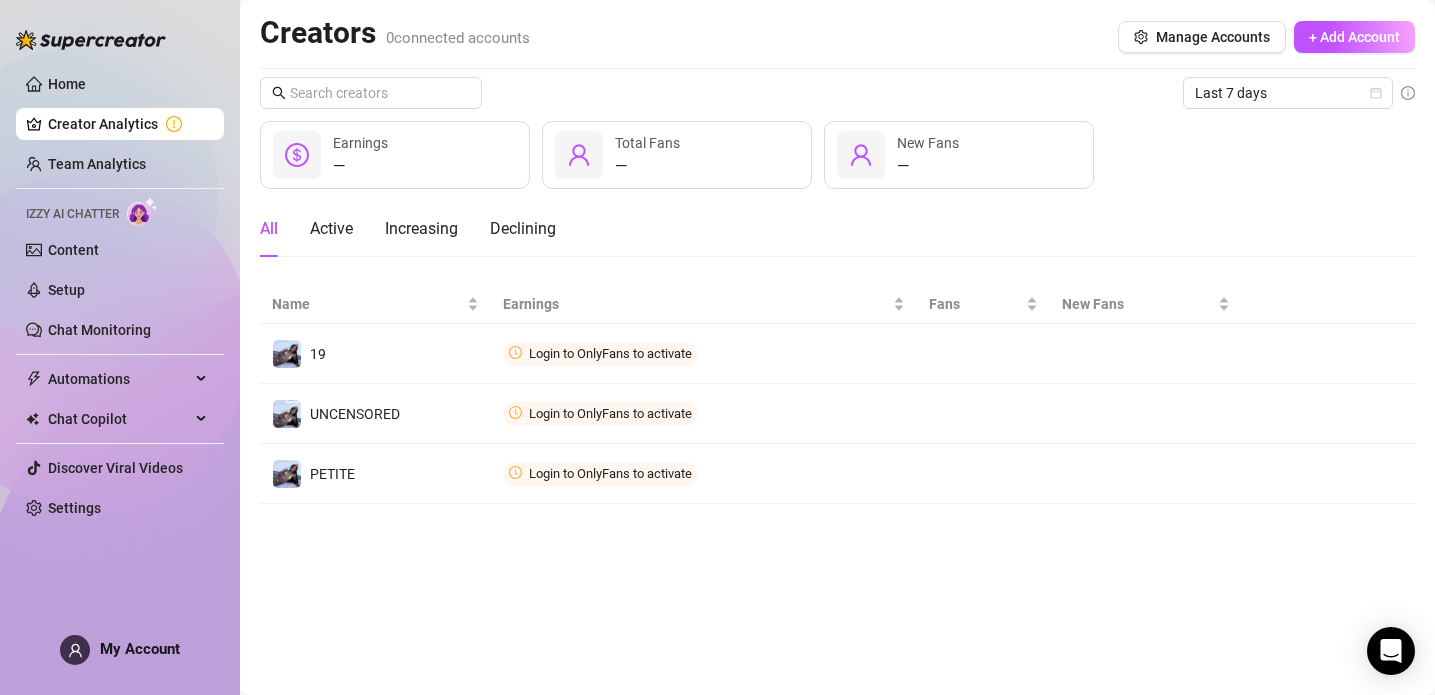 click on "Creator Analytics" at bounding box center (128, 124) 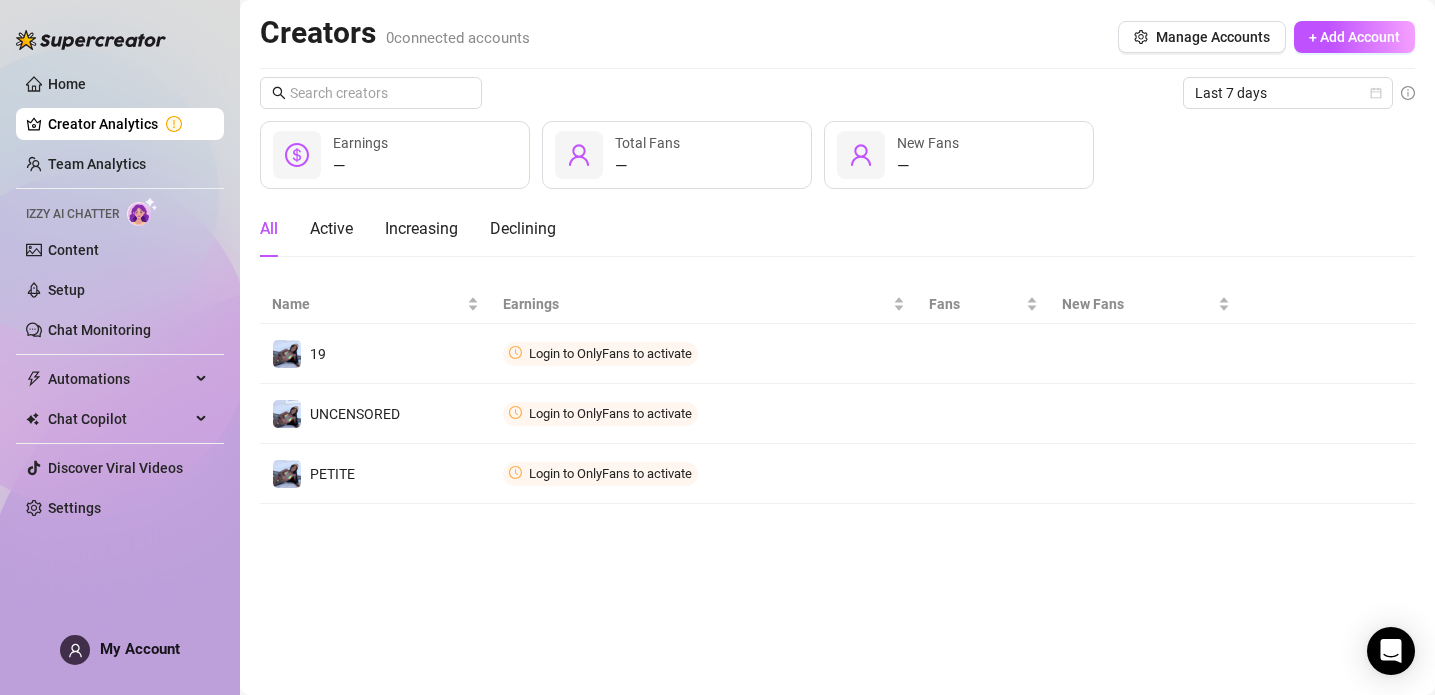 click on "Creator Analytics" at bounding box center (128, 124) 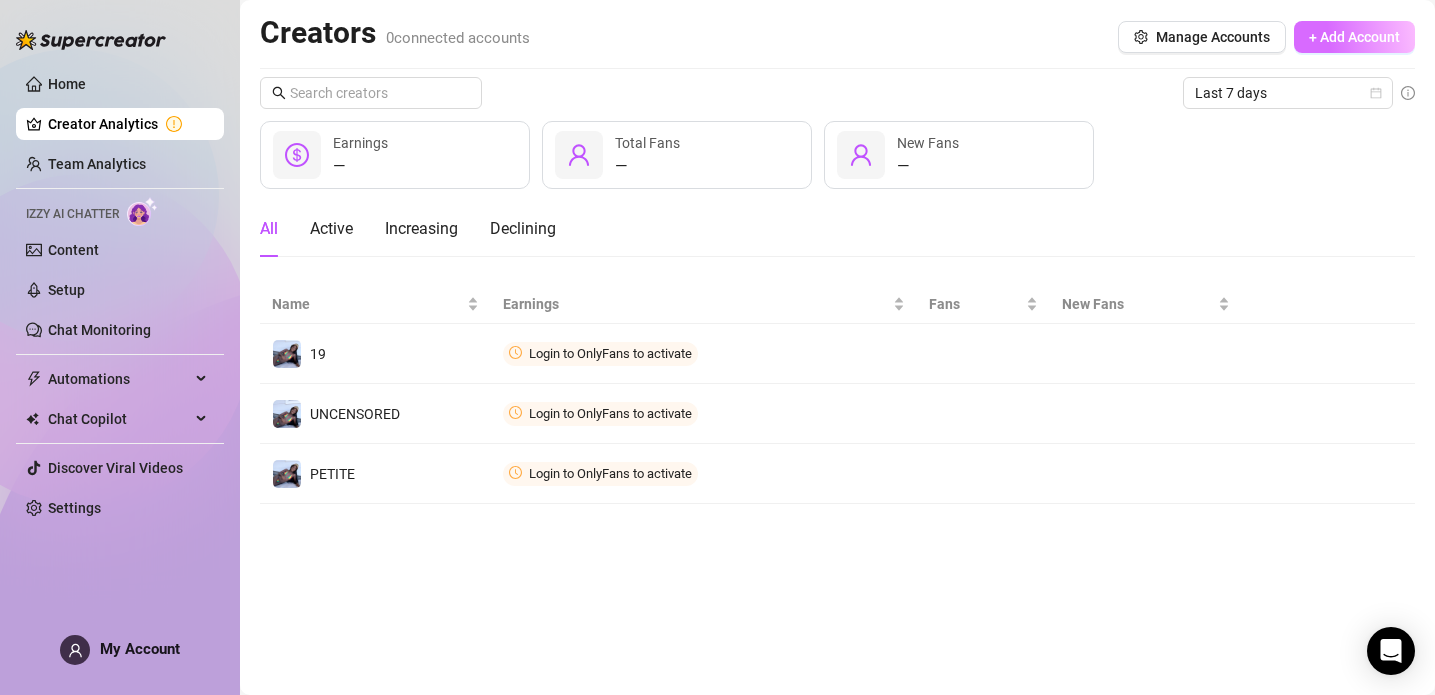 click on "+ Add Account" at bounding box center (1354, 37) 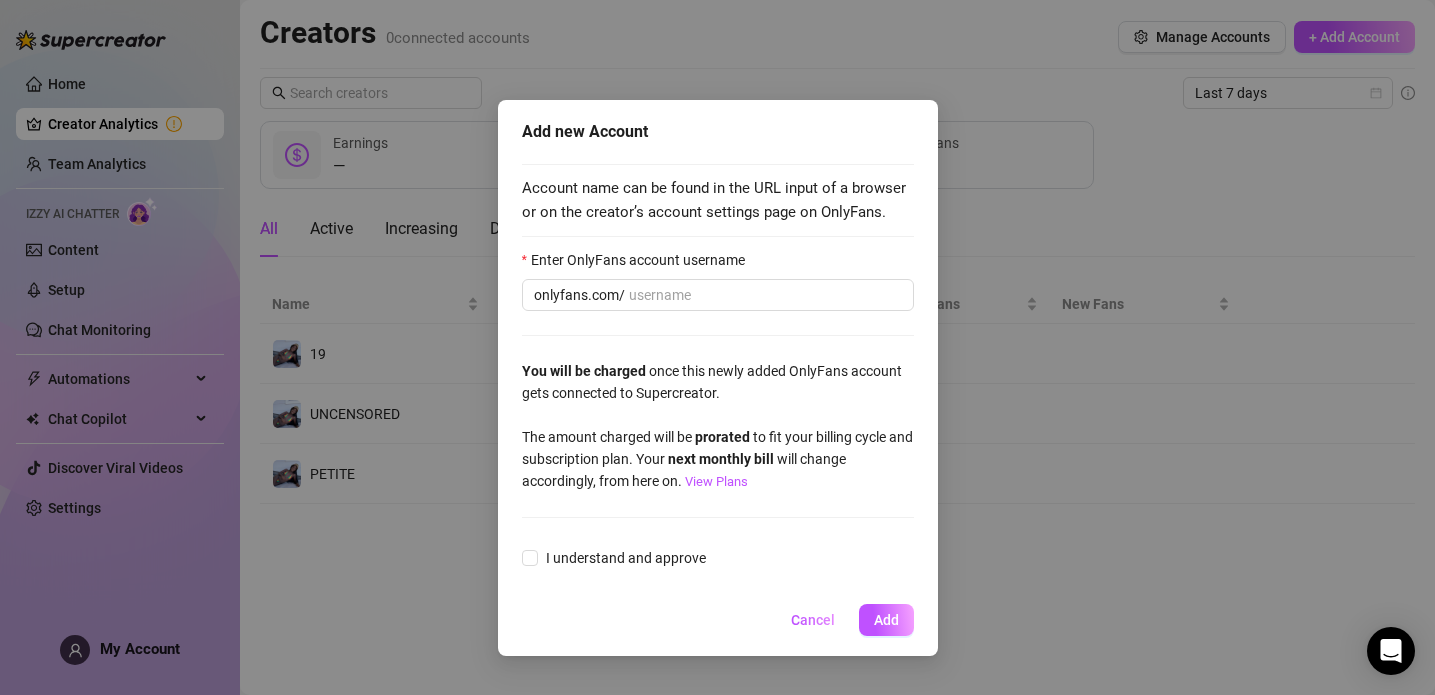 click on "Add new Account Account name can be found in the URL input of a browser or on the creator’s account settings page on OnlyFans. Enter OnlyFans account username onlyfans.com/   You will be charged   once this newly added OnlyFans account gets connected to Supercreator. The amount charged will be   prorated   to fit your billing cycle and subscription plan. Your   next monthly bill   will change accordingly, from here on.   View Plans I understand and approve Cancel Add" at bounding box center [717, 347] 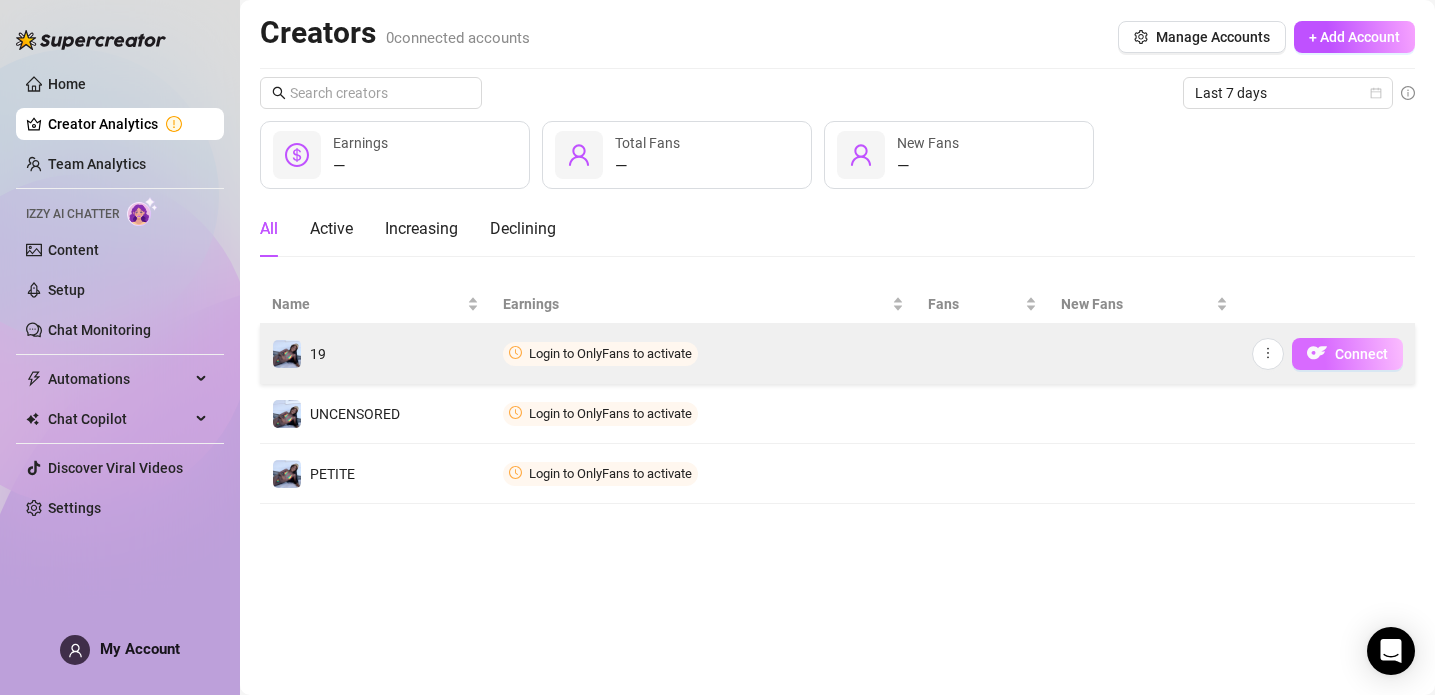 click at bounding box center (1317, 353) 